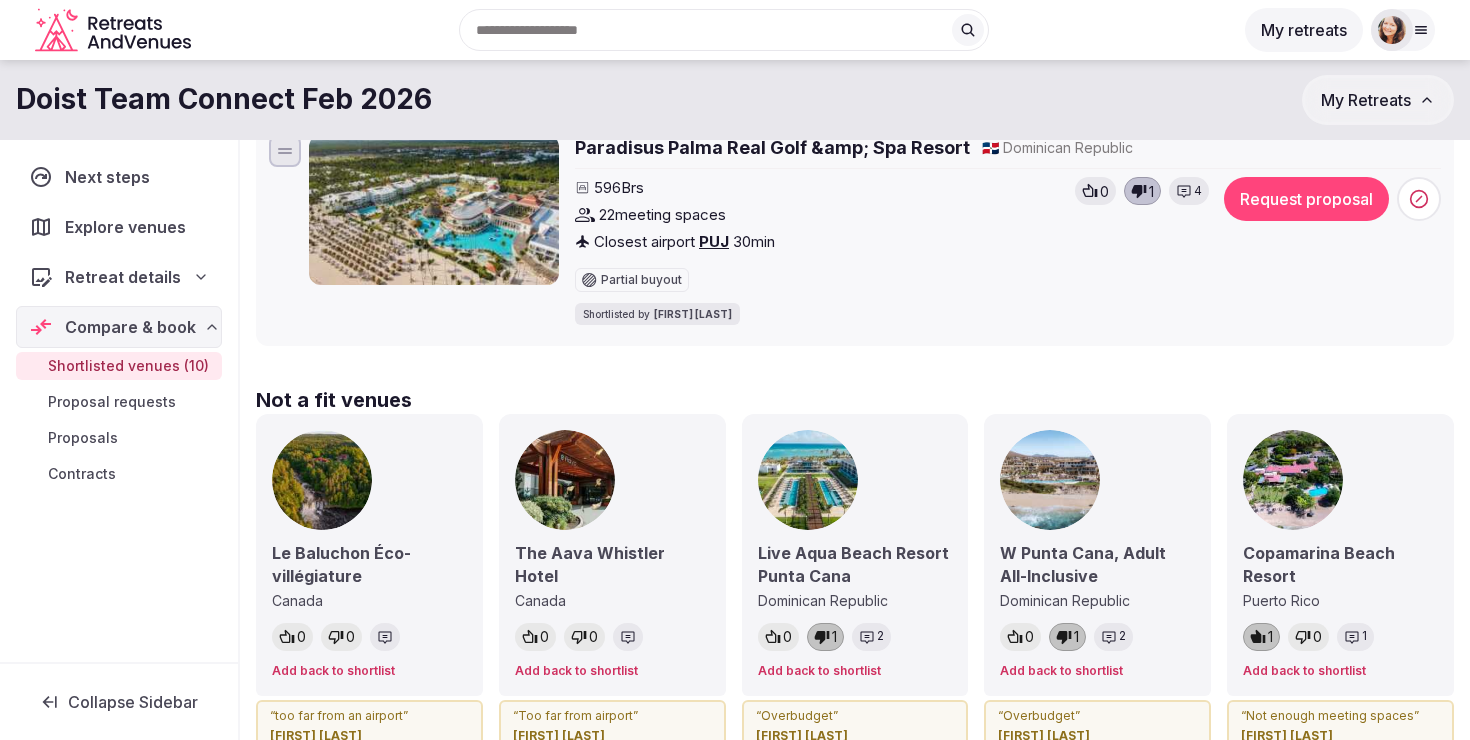 scroll, scrollTop: 1715, scrollLeft: 0, axis: vertical 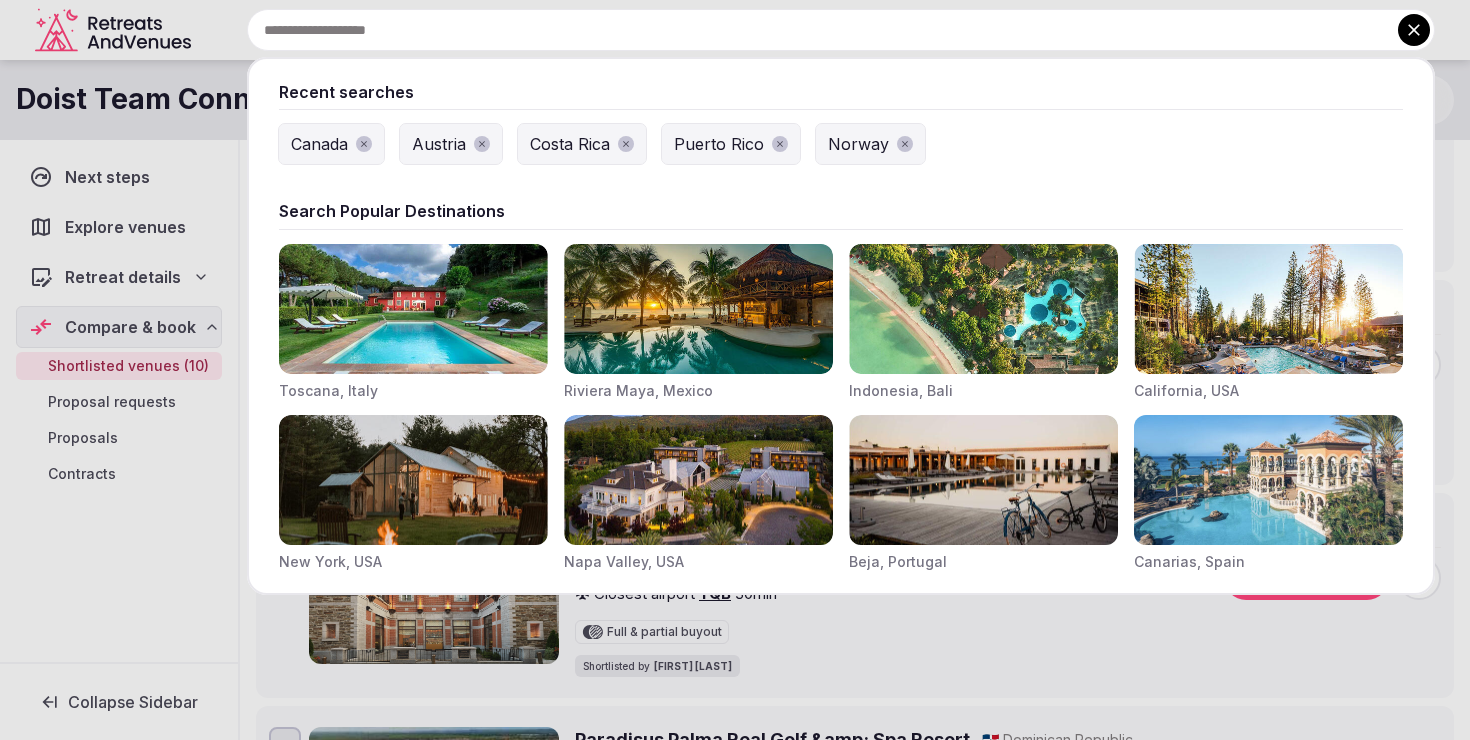 click at bounding box center [841, 30] 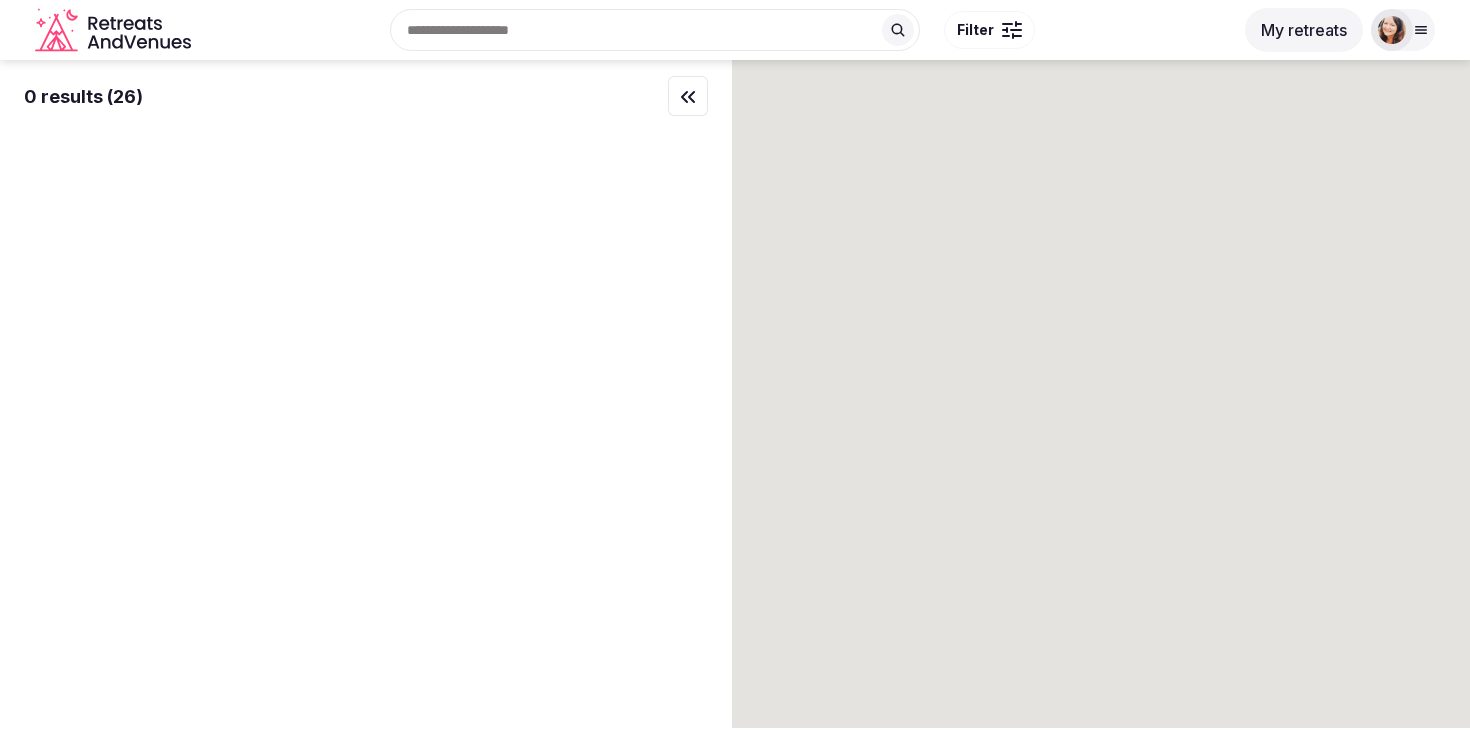 scroll, scrollTop: 0, scrollLeft: 0, axis: both 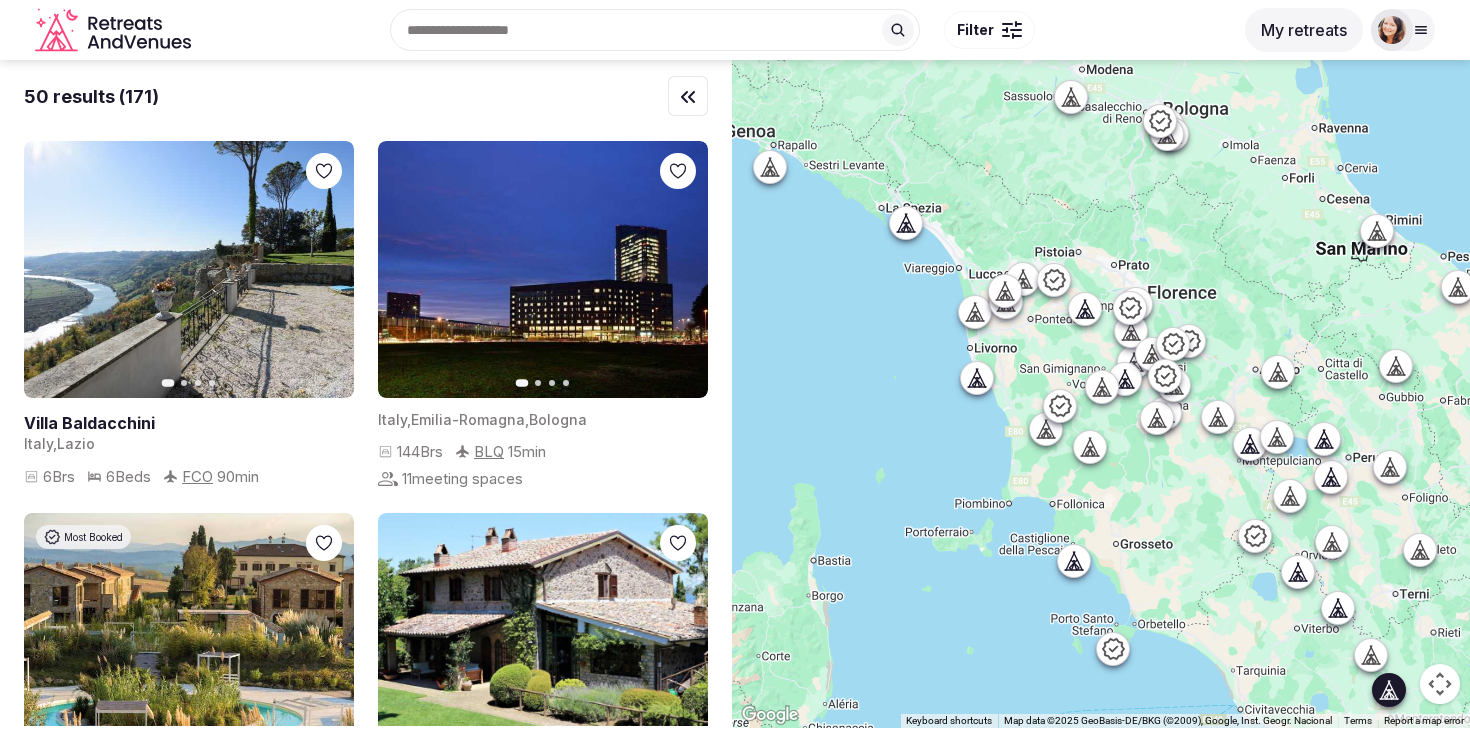 click at bounding box center [189, 269] 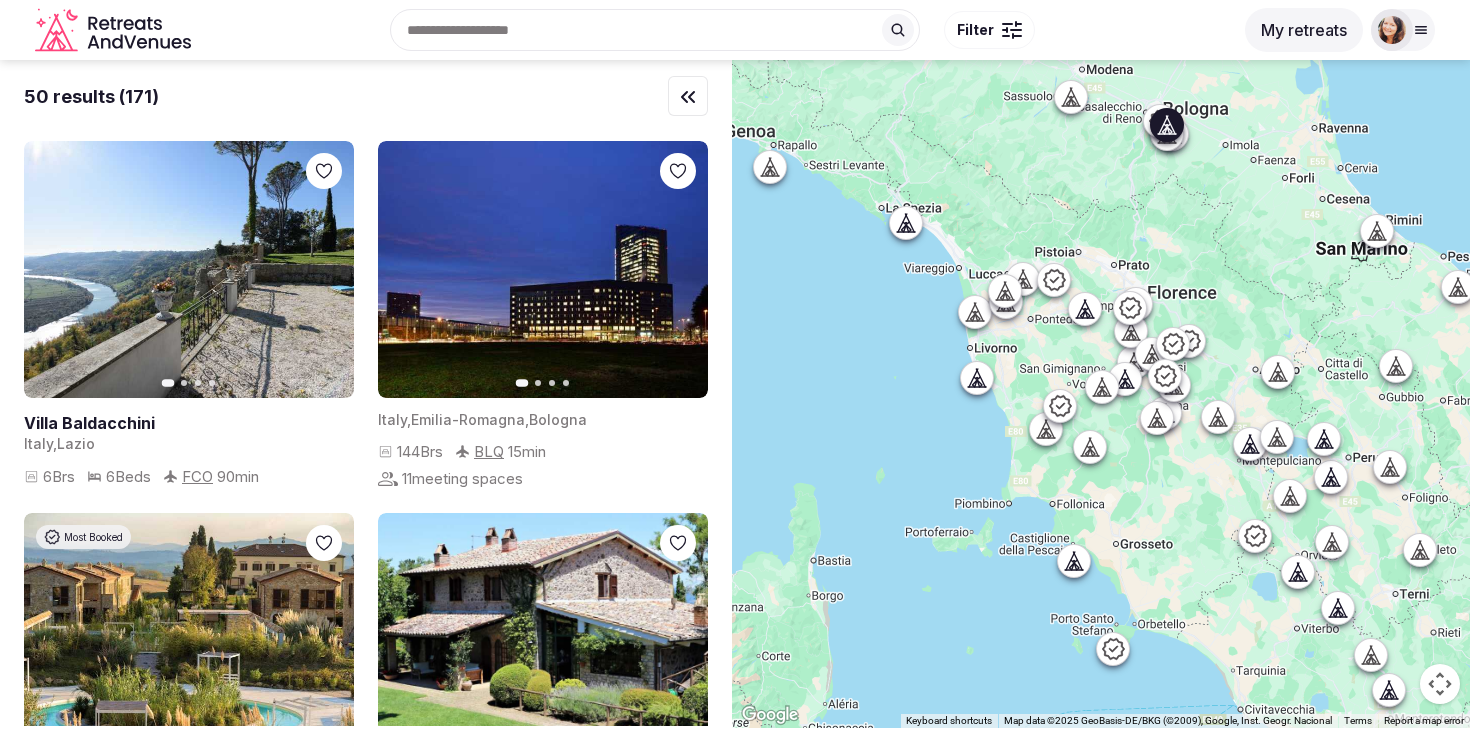 click at bounding box center (543, 269) 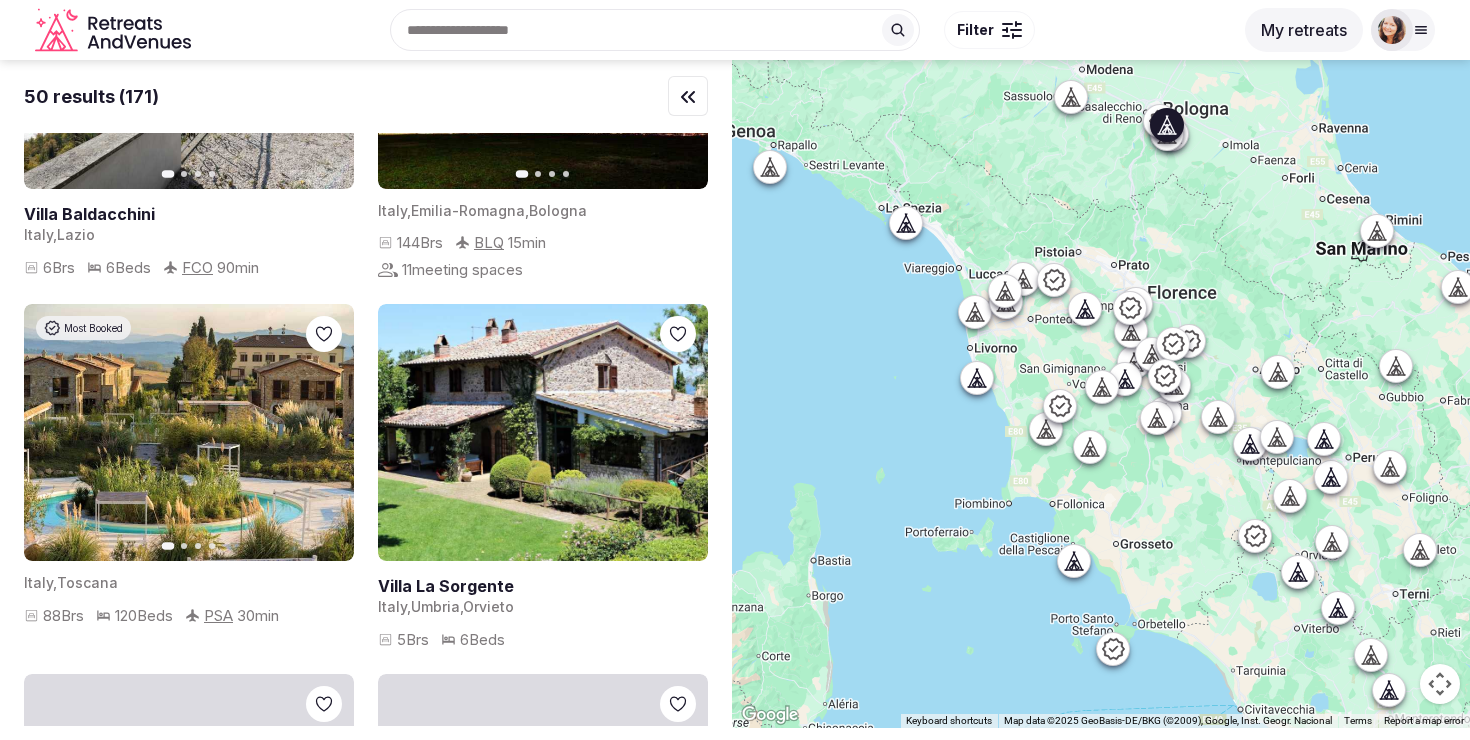 scroll, scrollTop: 218, scrollLeft: 0, axis: vertical 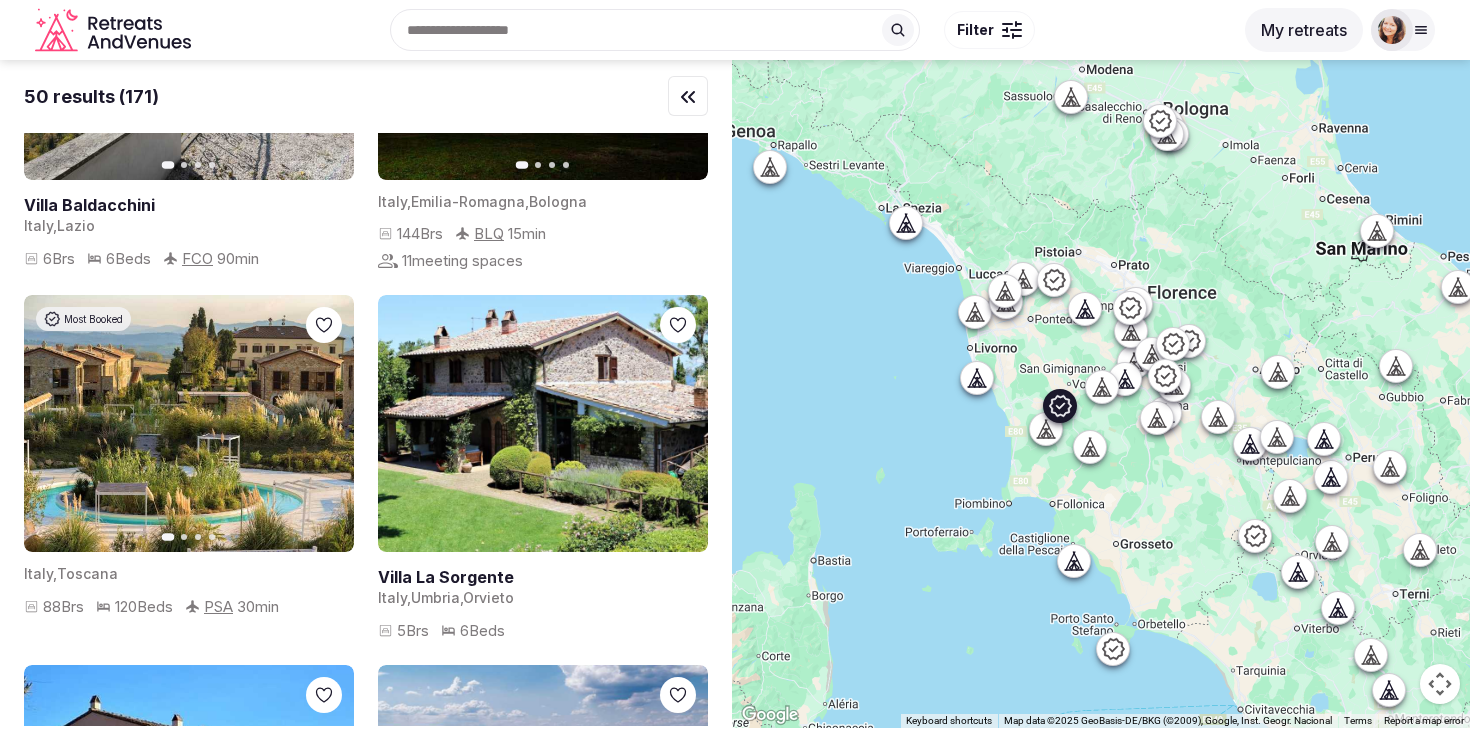 click at bounding box center (189, 423) 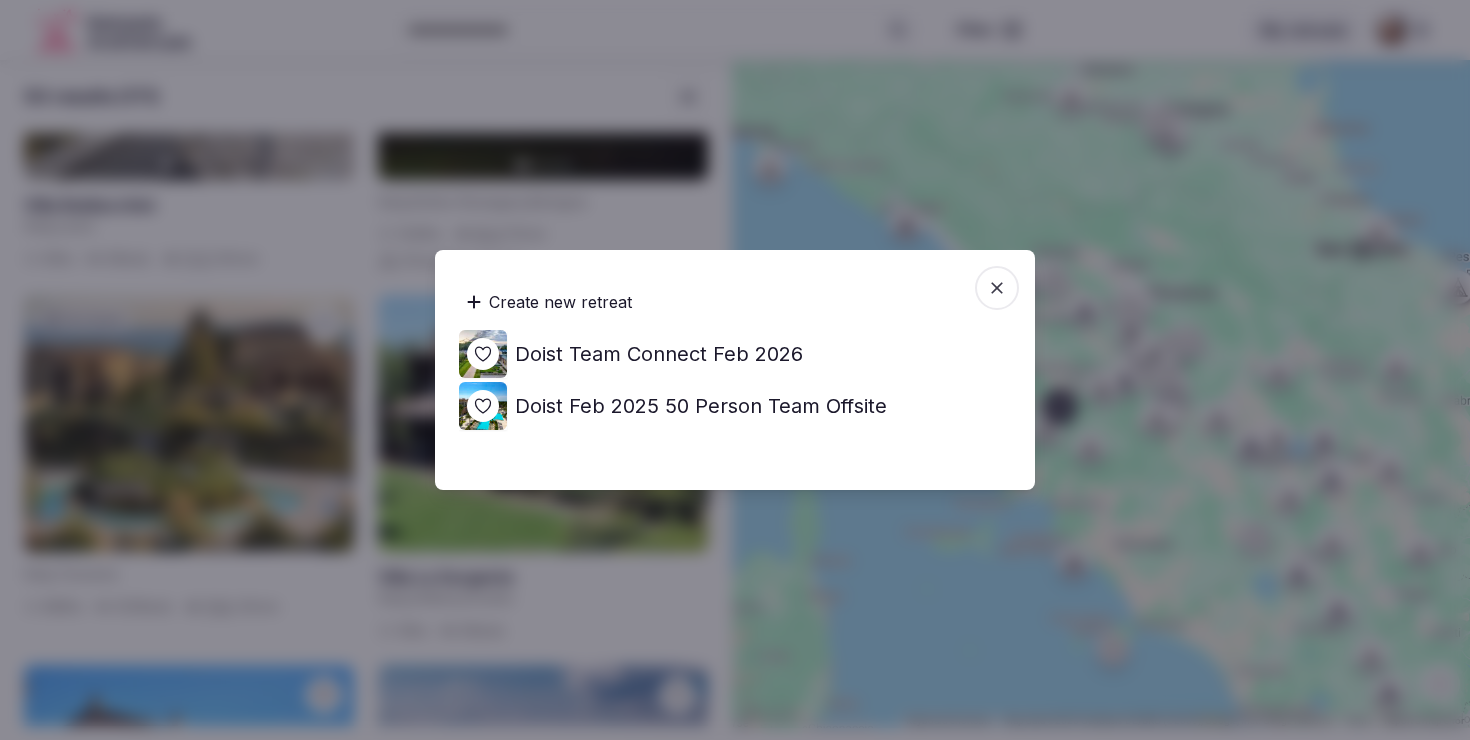 click on "Doist Team Connect Feb 2026" at bounding box center [659, 354] 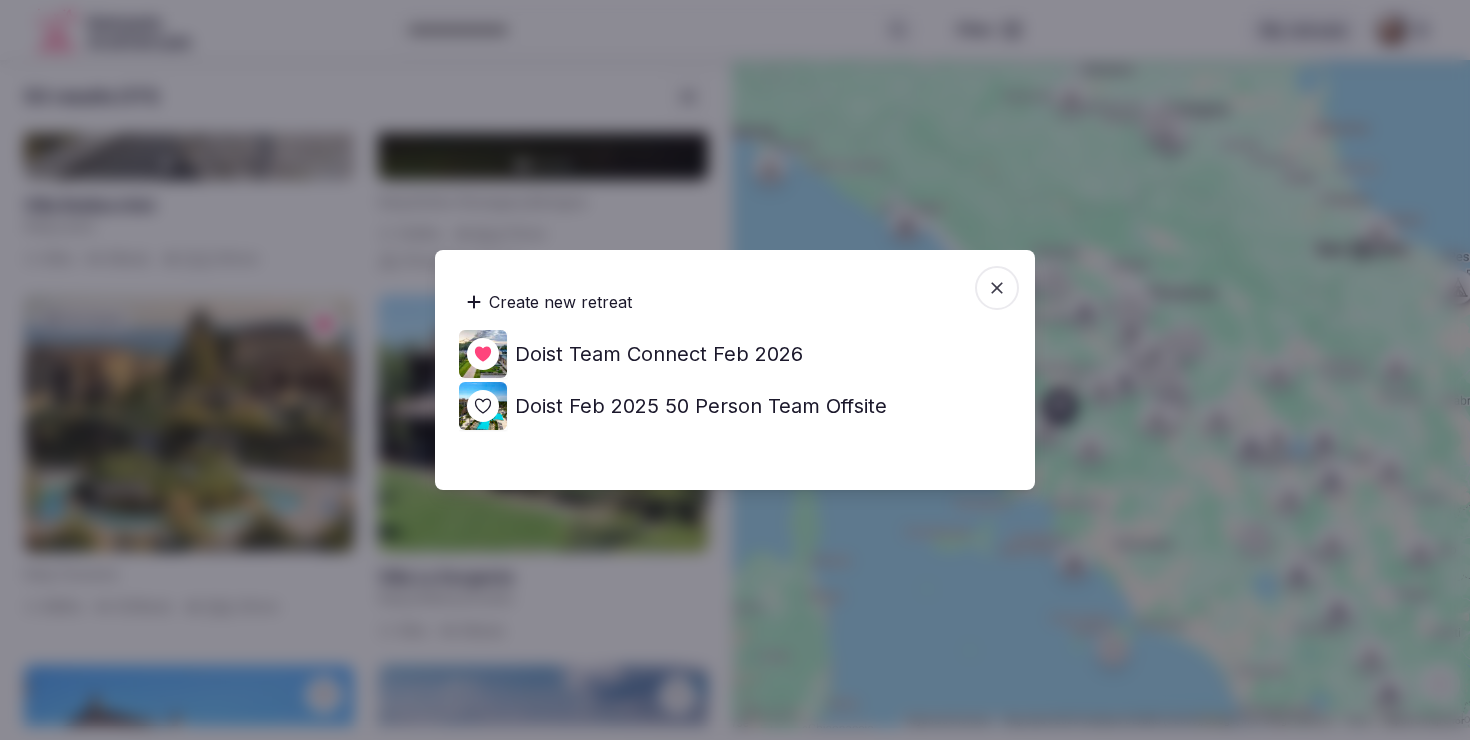 click at bounding box center [735, 370] 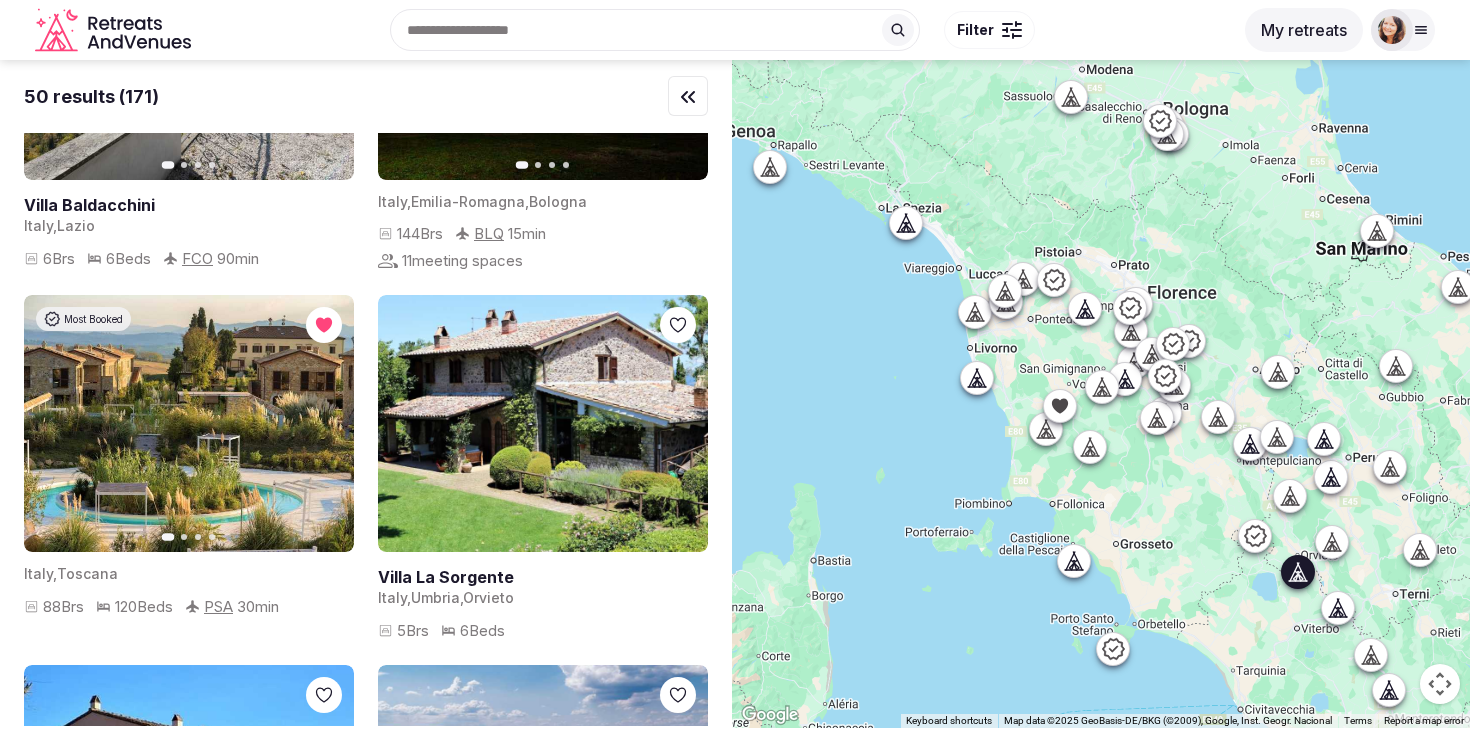 scroll, scrollTop: 0, scrollLeft: 0, axis: both 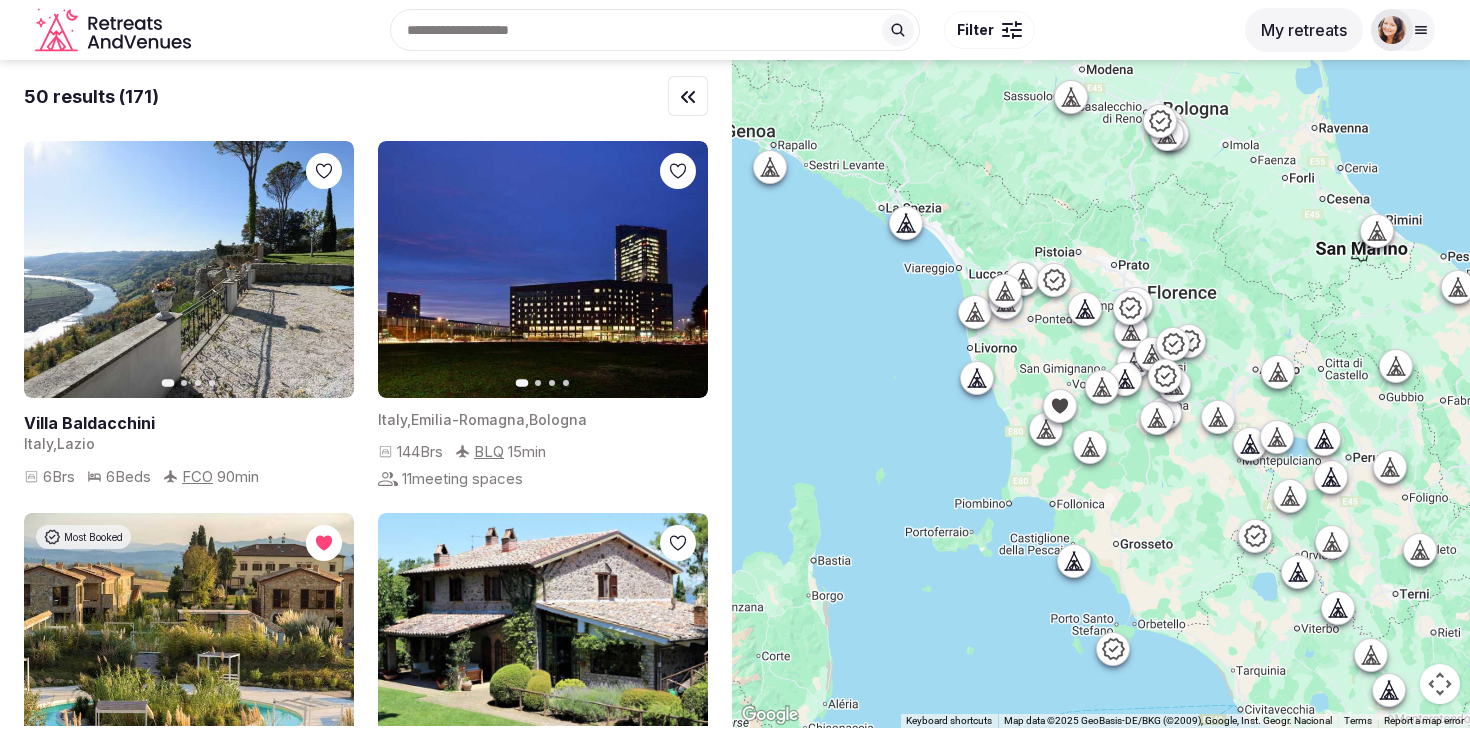 click on "My retreats" at bounding box center (1304, 30) 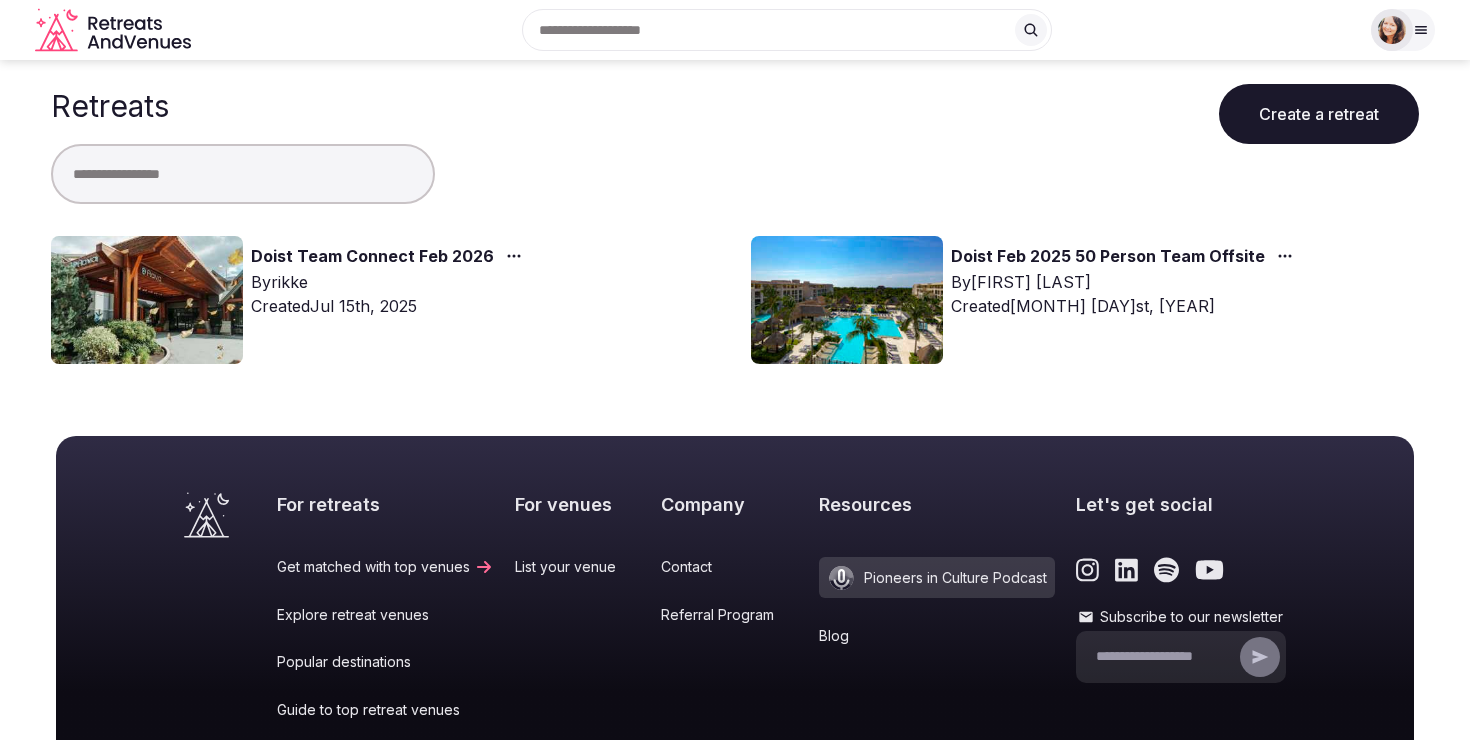 click on "Doist Team Connect Feb 2026" at bounding box center [372, 257] 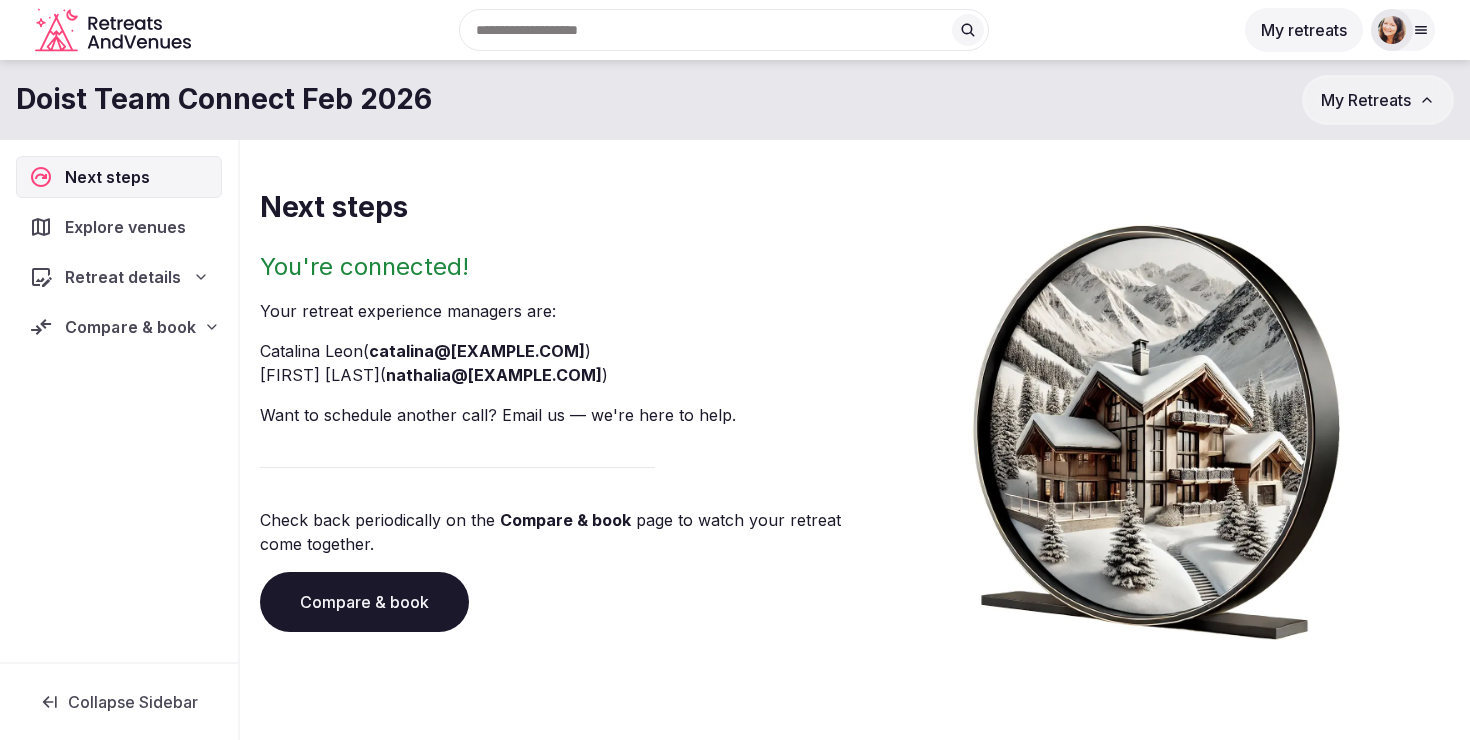 click on "Compare & book" at bounding box center [130, 327] 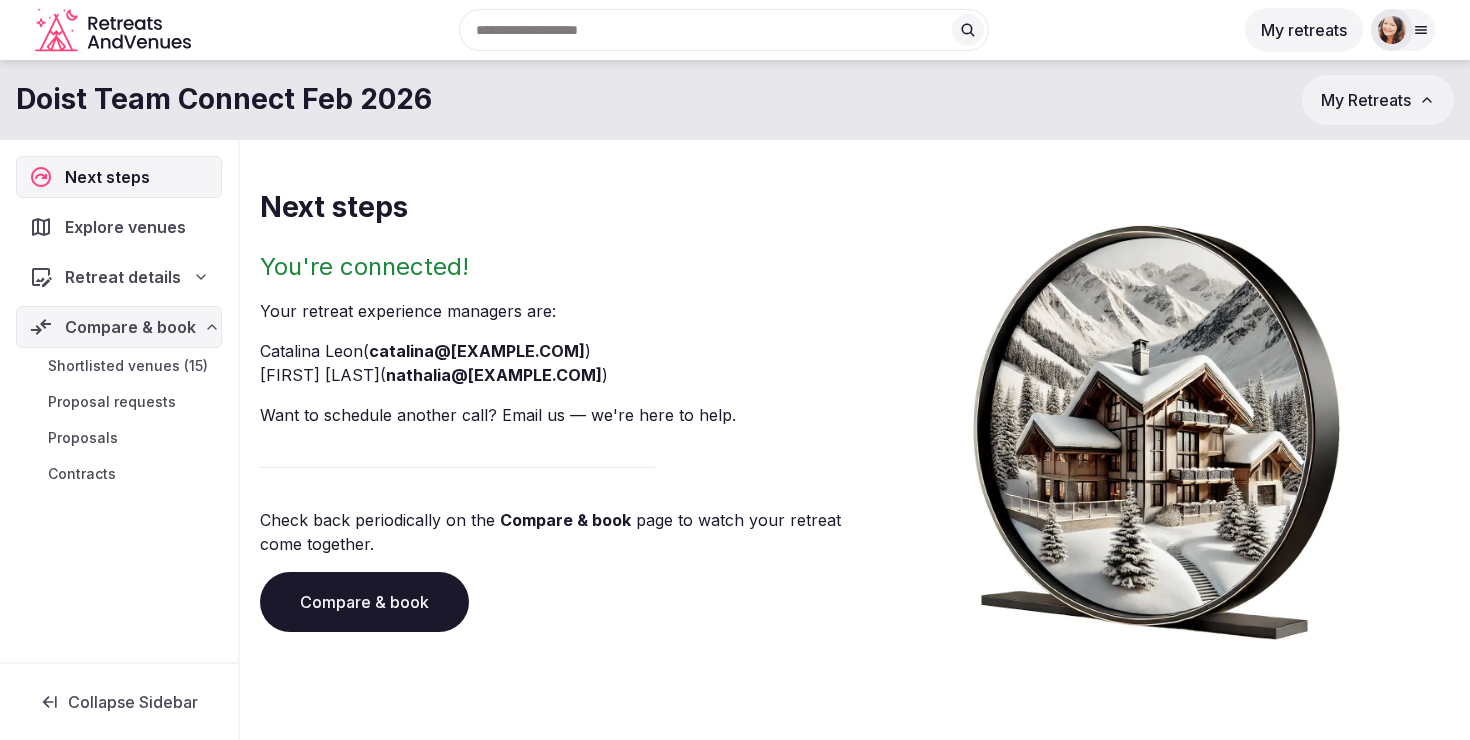 click on "Shortlisted venues (15)" at bounding box center [128, 366] 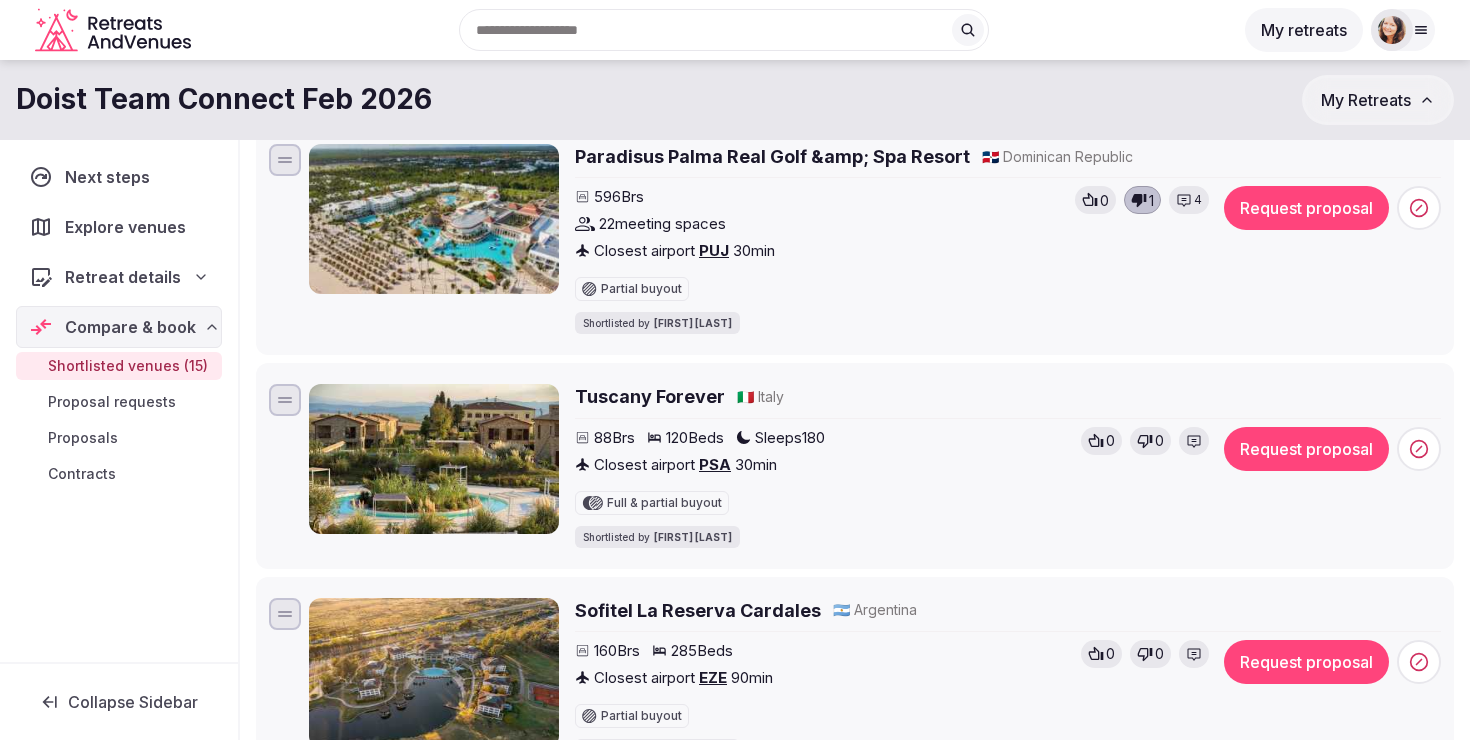 scroll, scrollTop: 2287, scrollLeft: 0, axis: vertical 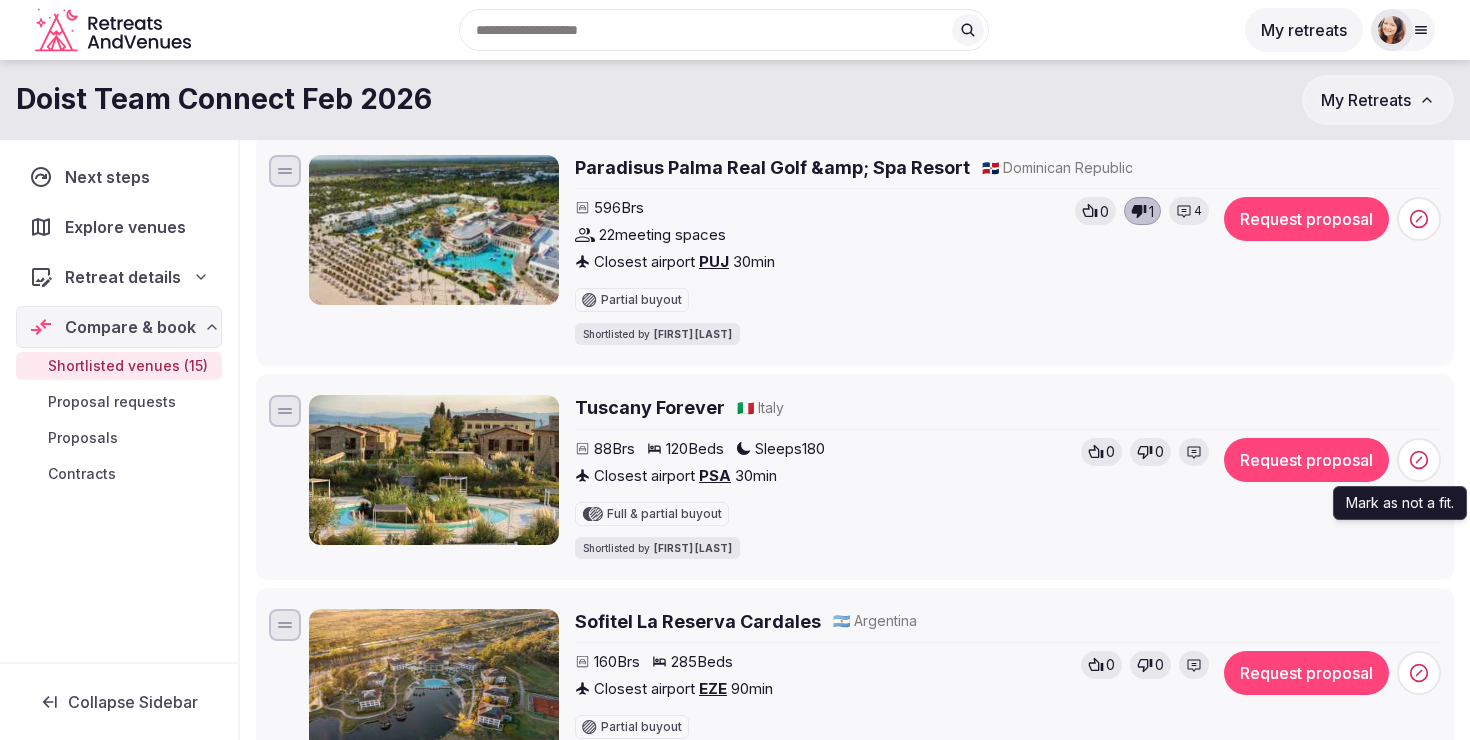 click 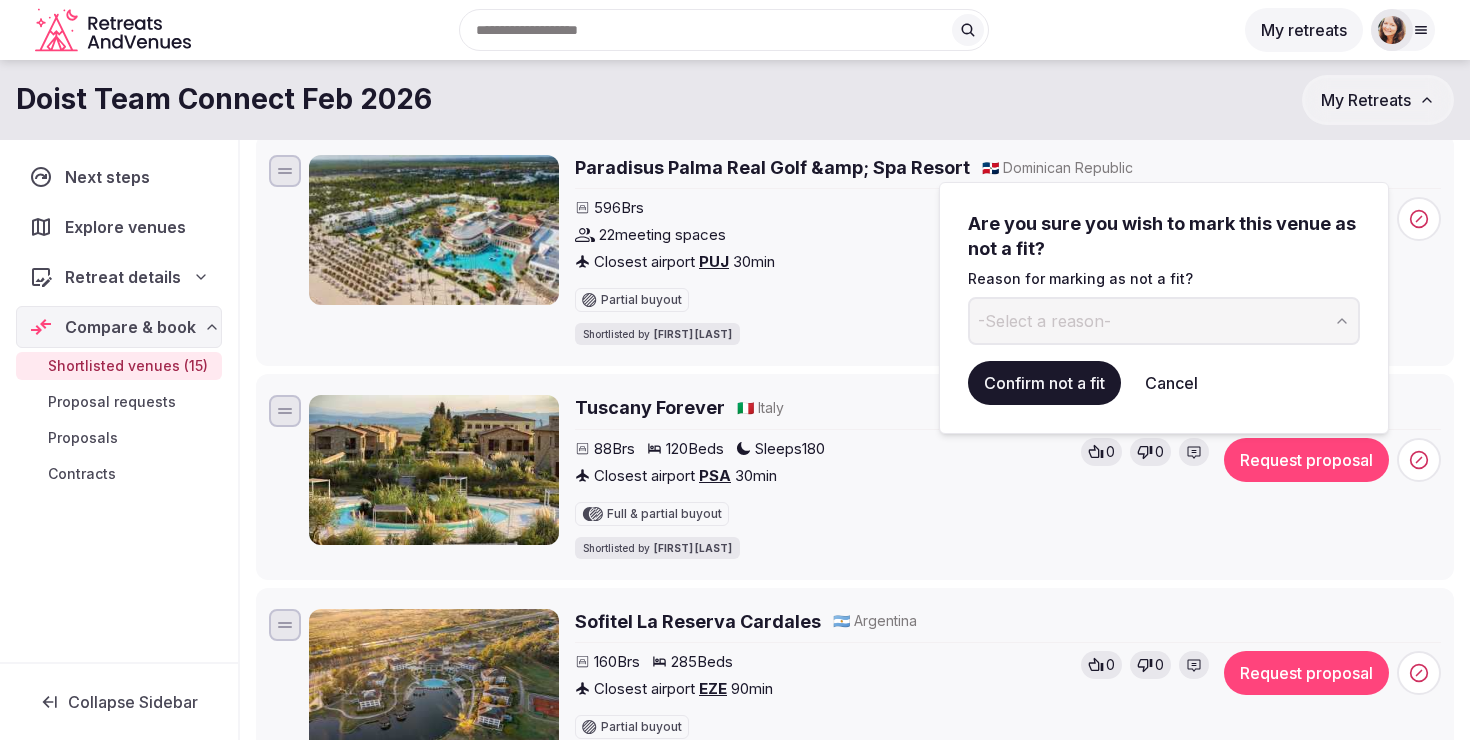 click on "-Select a reason-" at bounding box center [1164, 321] 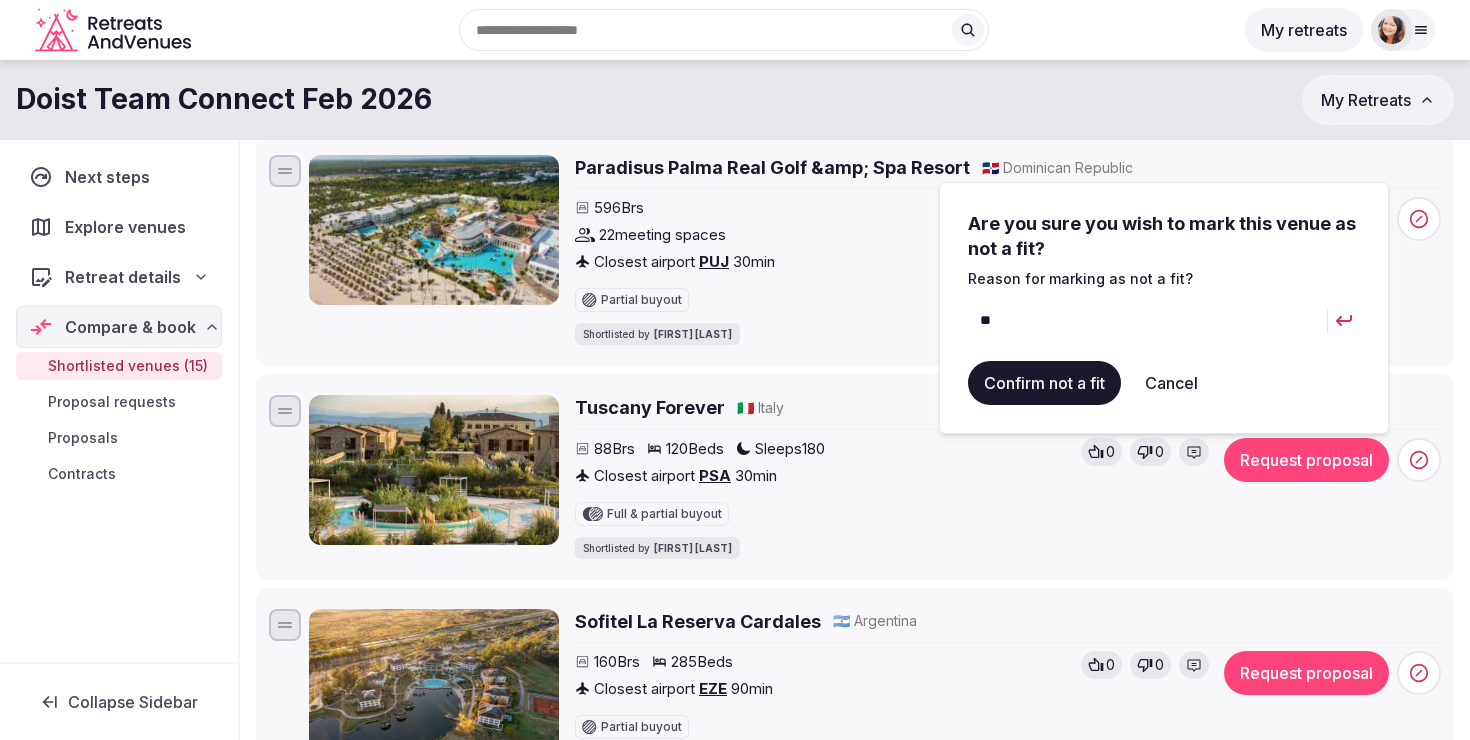 type on "*" 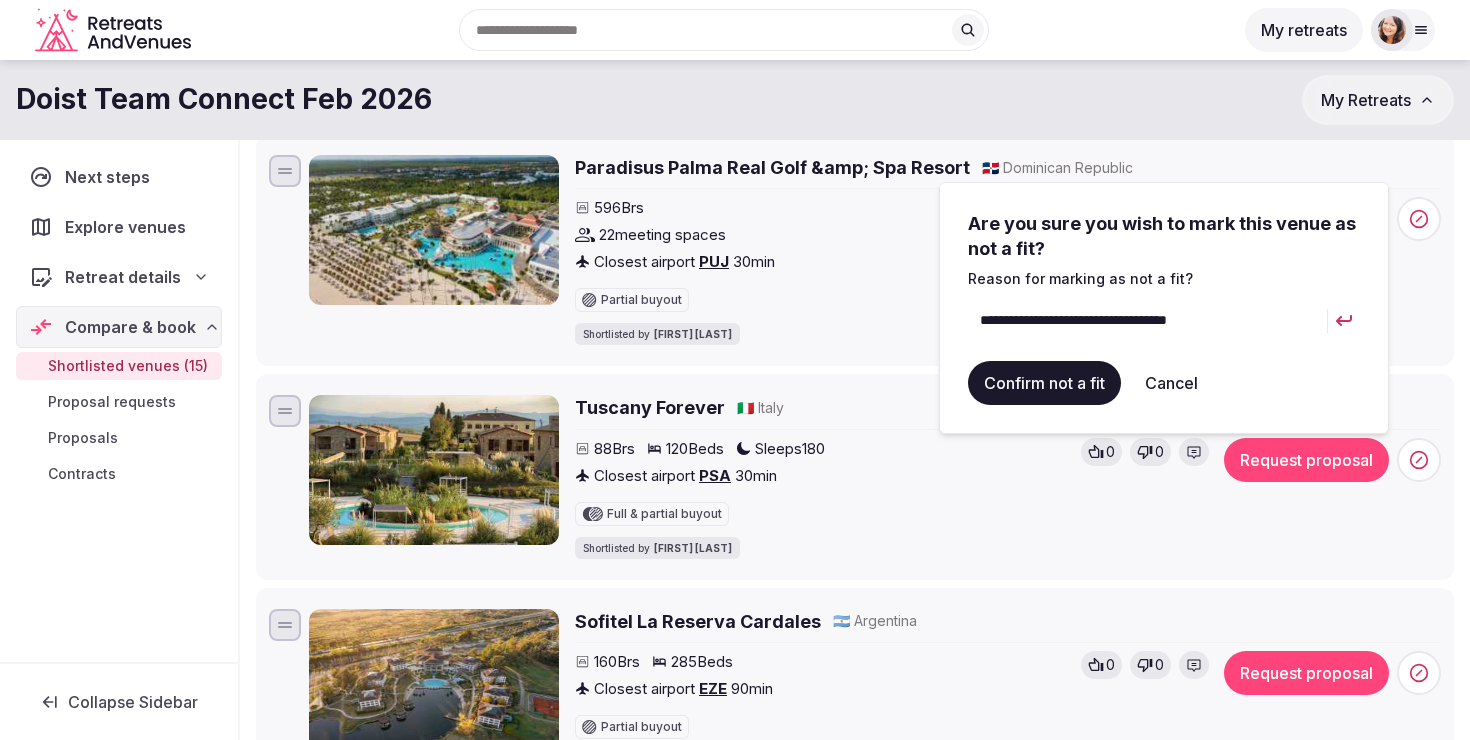type on "**********" 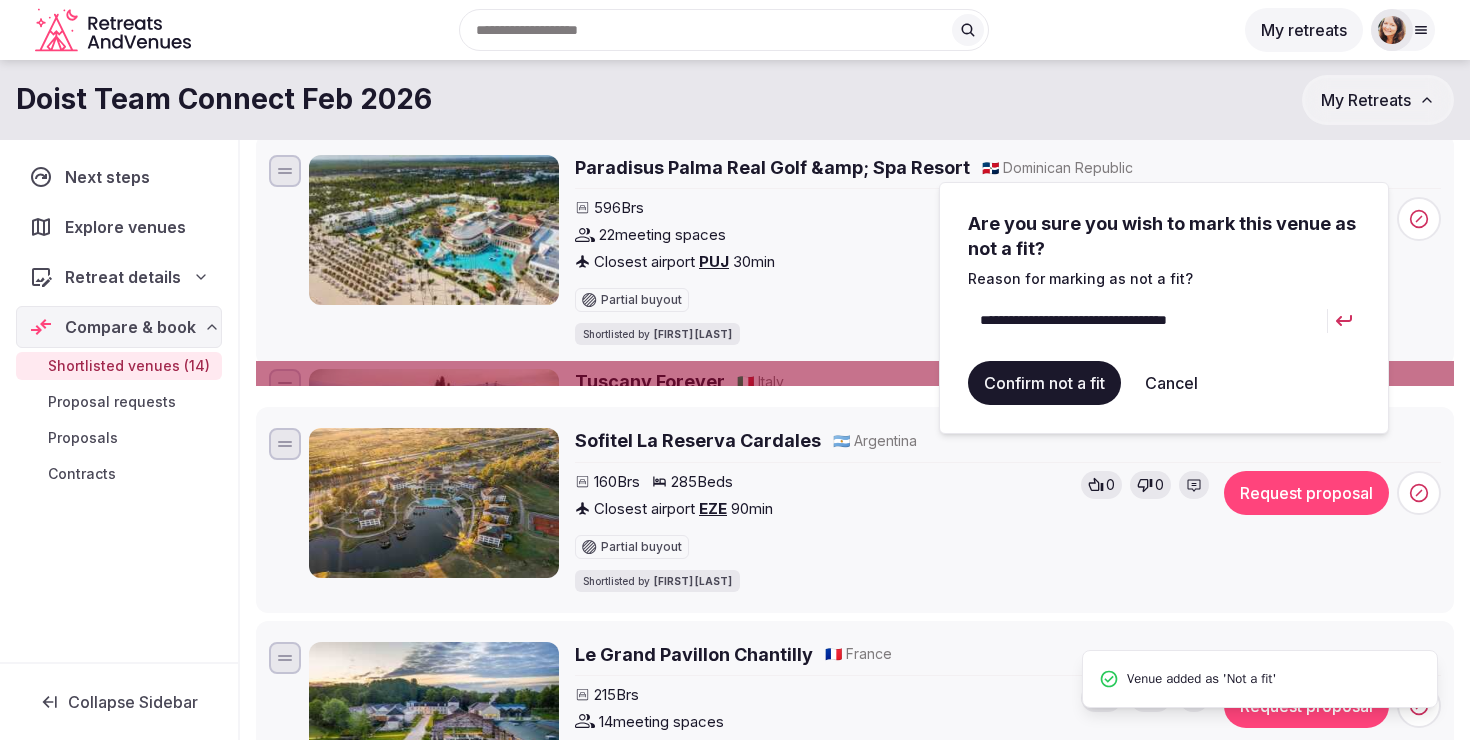 scroll, scrollTop: 0, scrollLeft: 0, axis: both 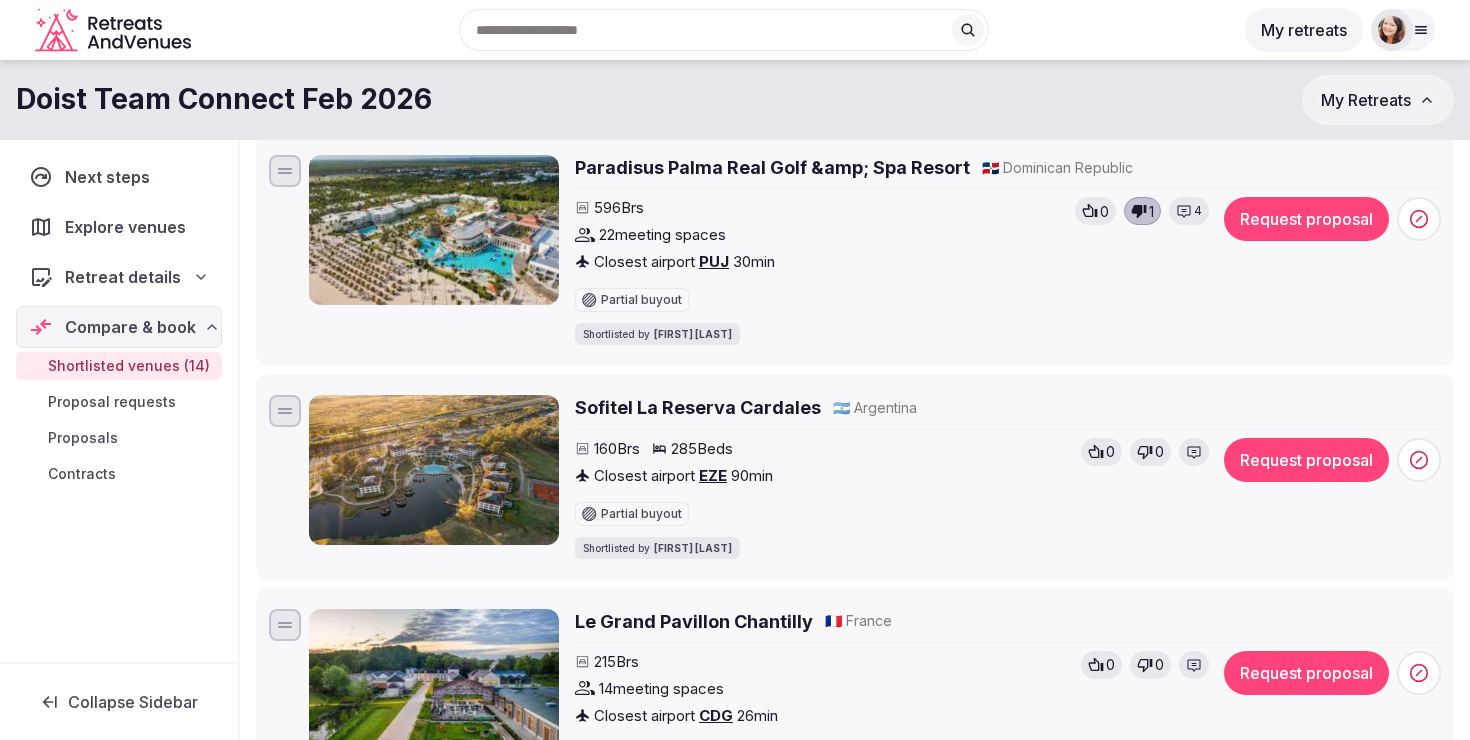 click on "Shortlisted venues (14)" at bounding box center (129, 366) 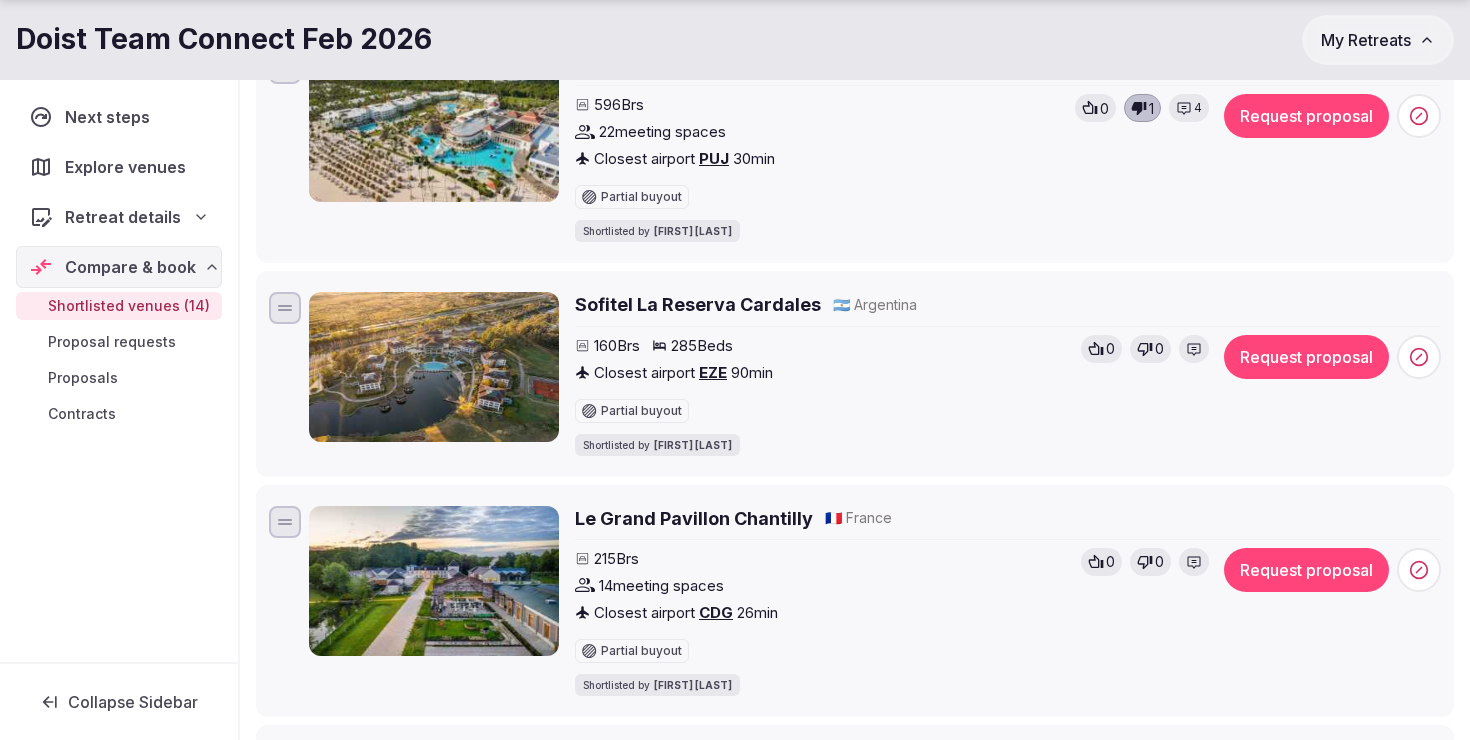 scroll, scrollTop: 2392, scrollLeft: 0, axis: vertical 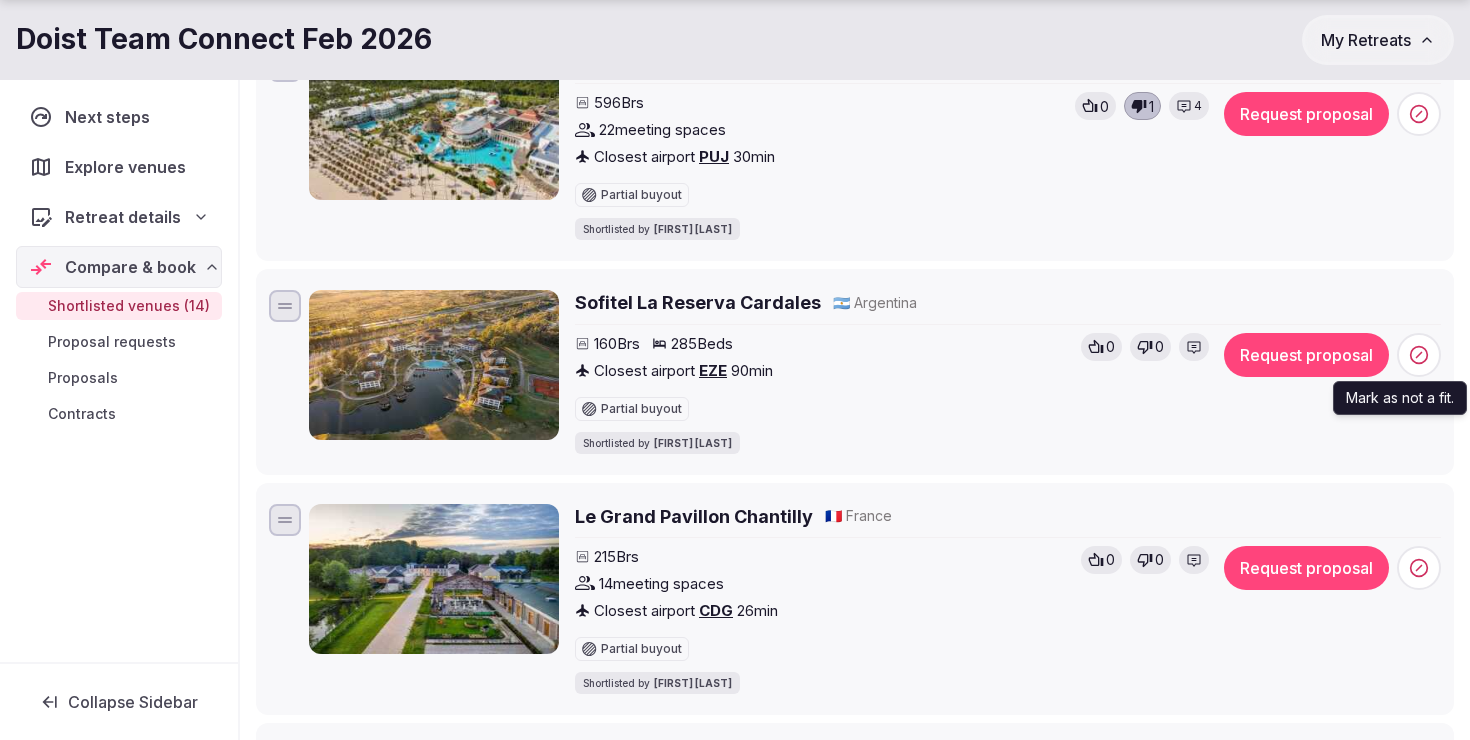 click 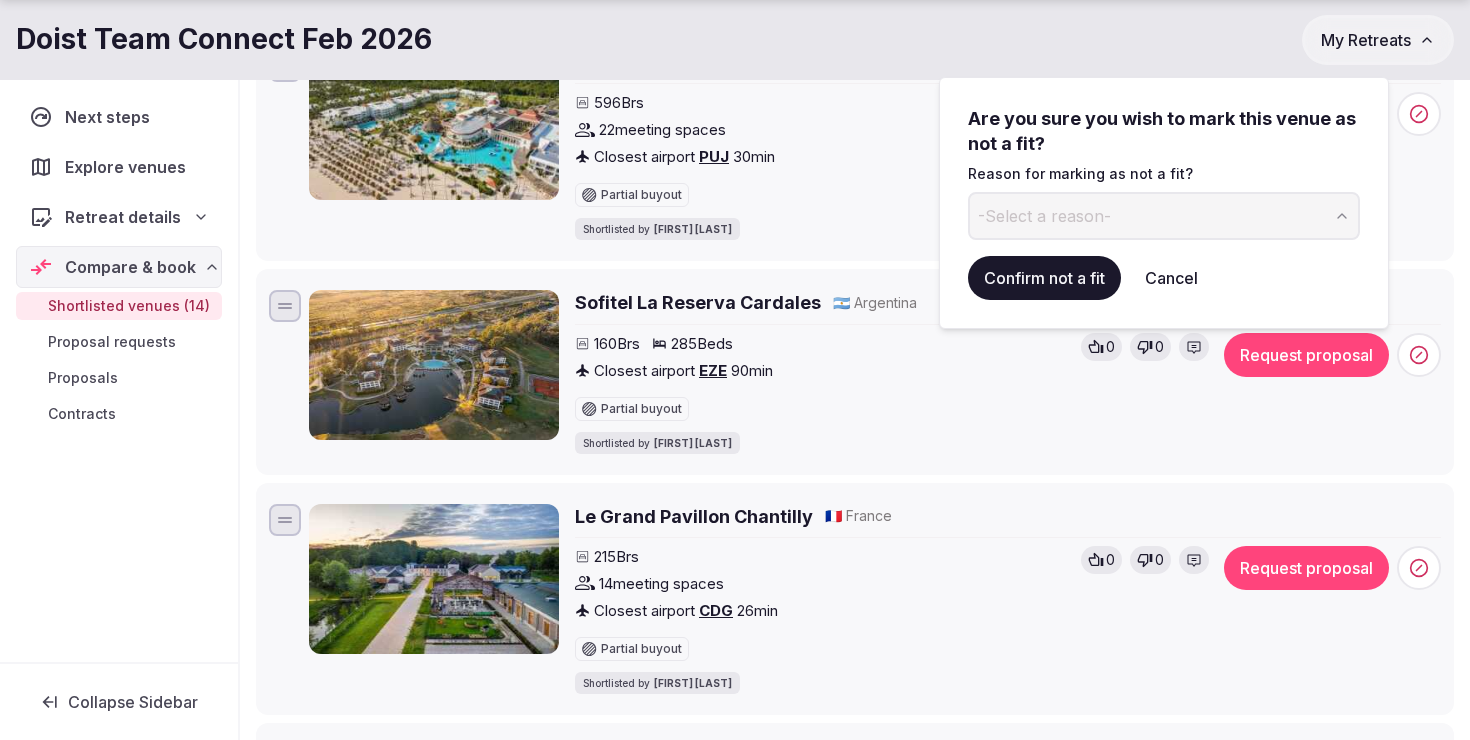 click on "-Select a reason-" at bounding box center (1164, 216) 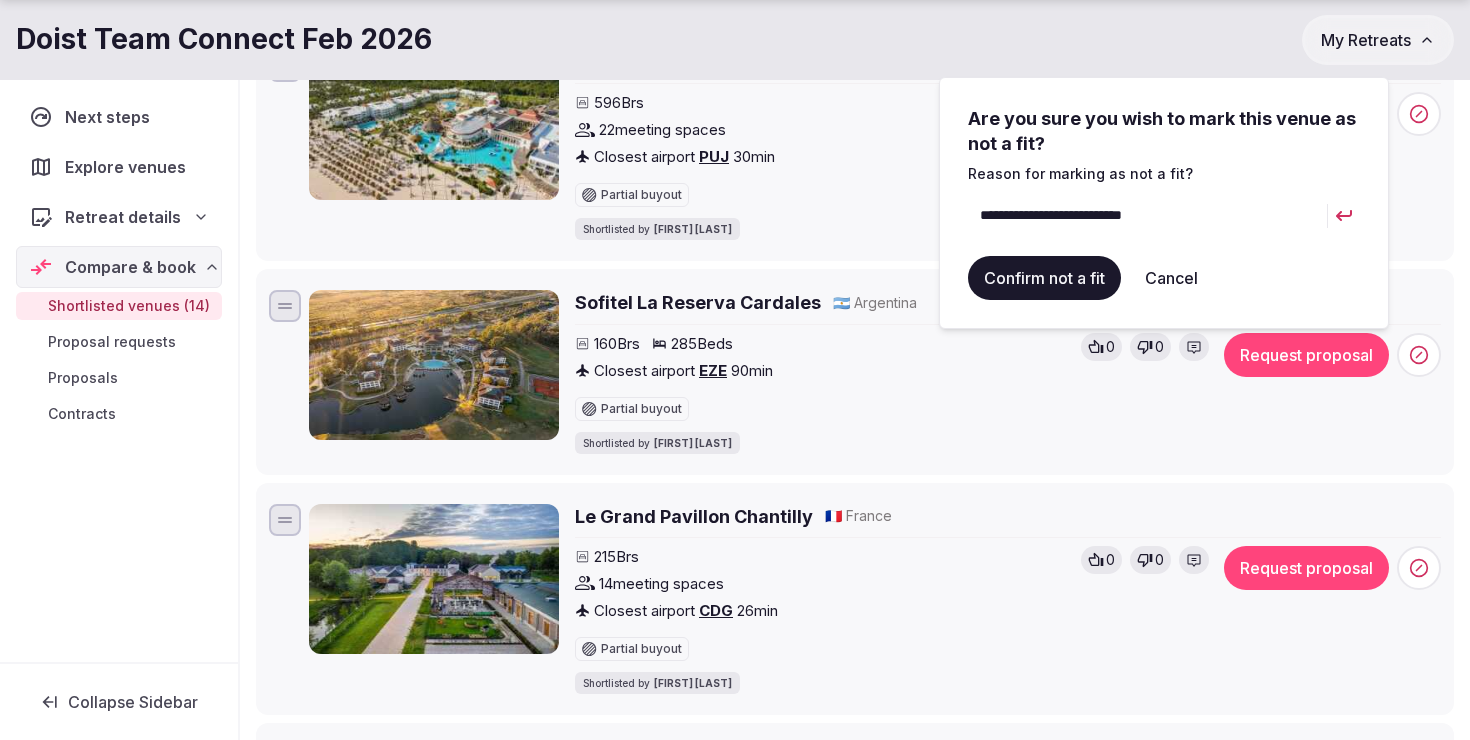 type on "**********" 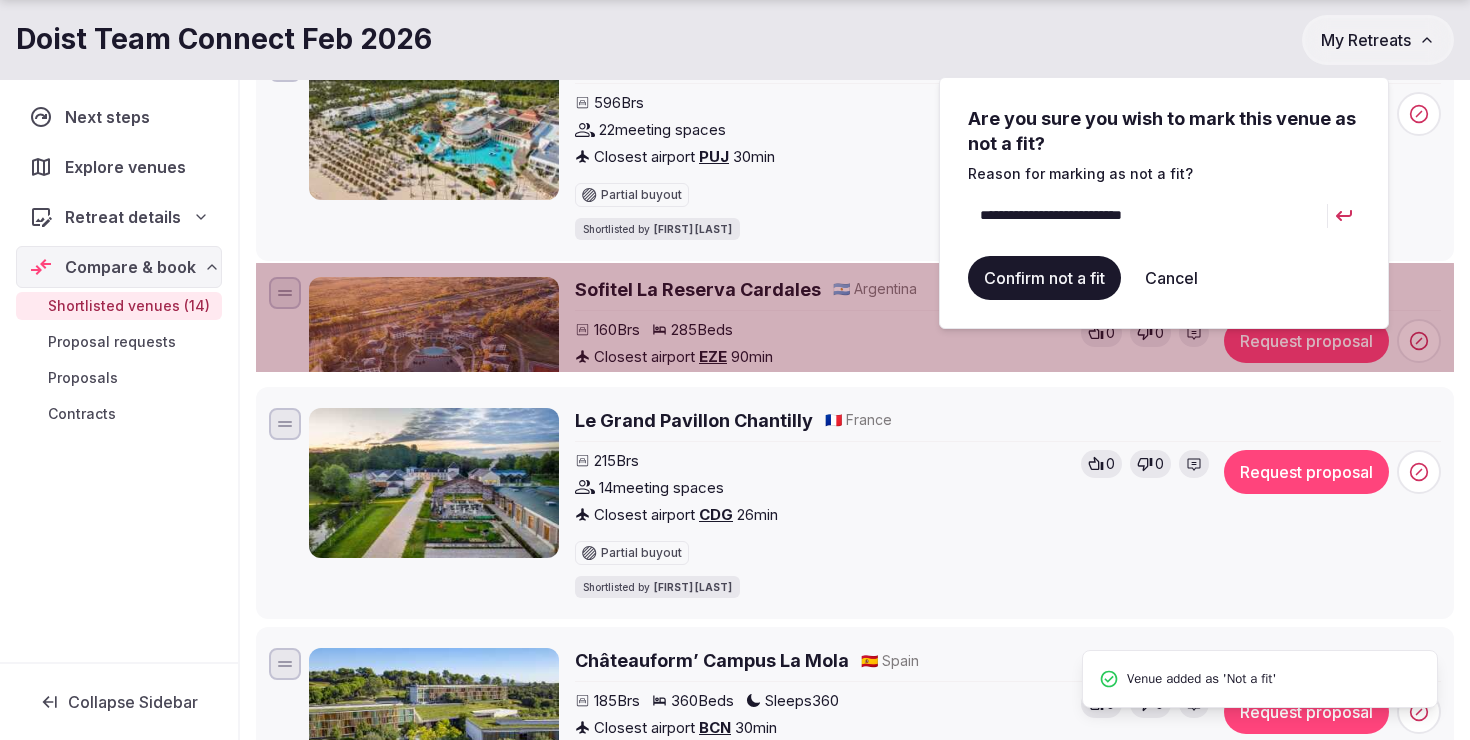 scroll, scrollTop: 0, scrollLeft: 0, axis: both 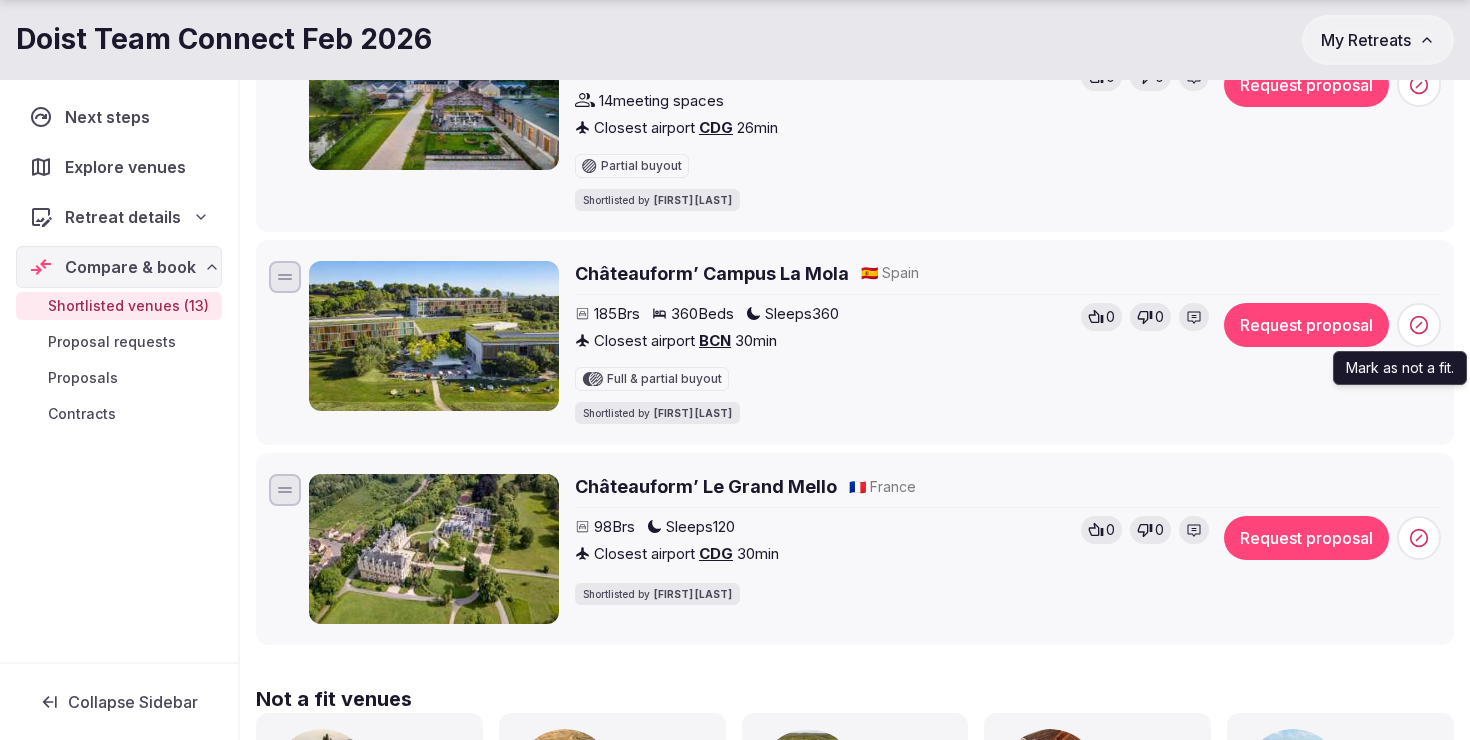 click 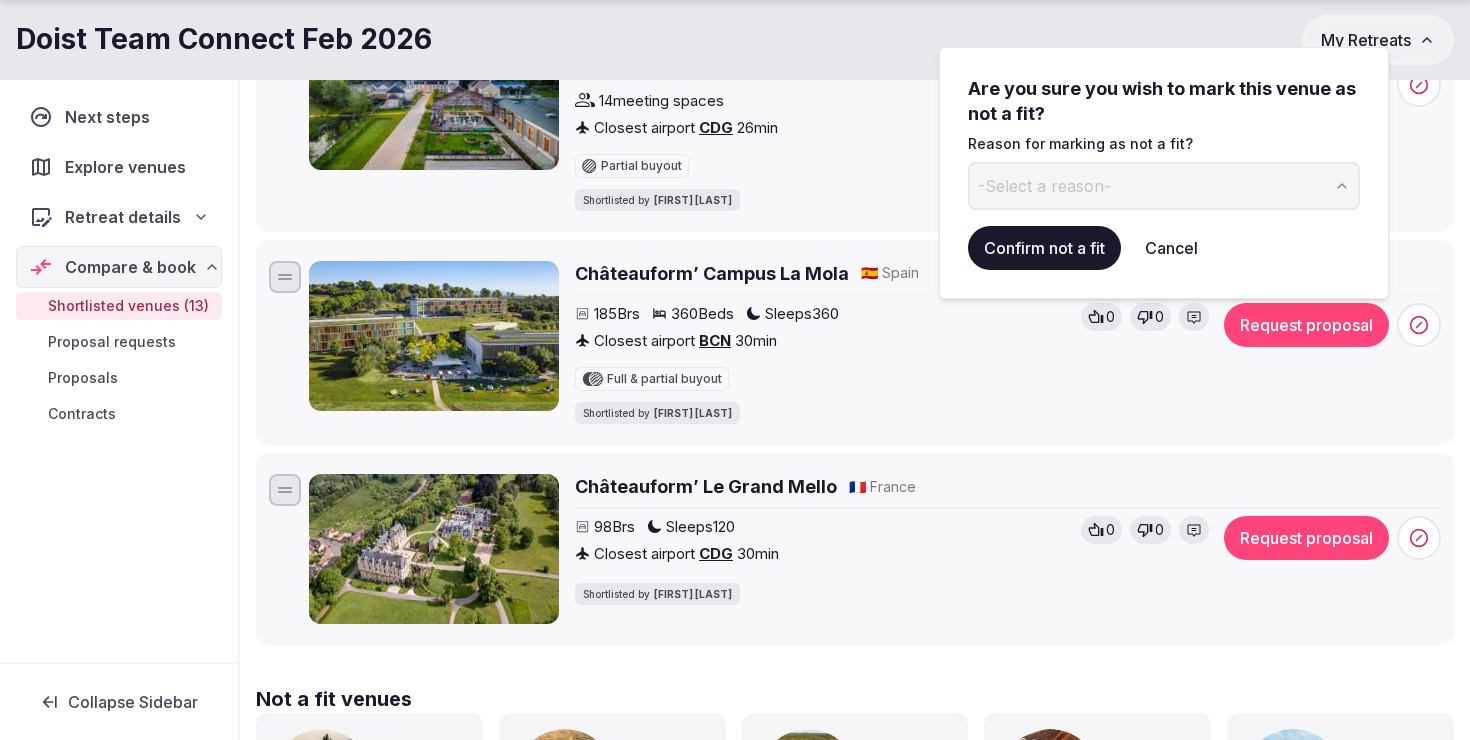 click on "-Select a reason-" at bounding box center (1044, 186) 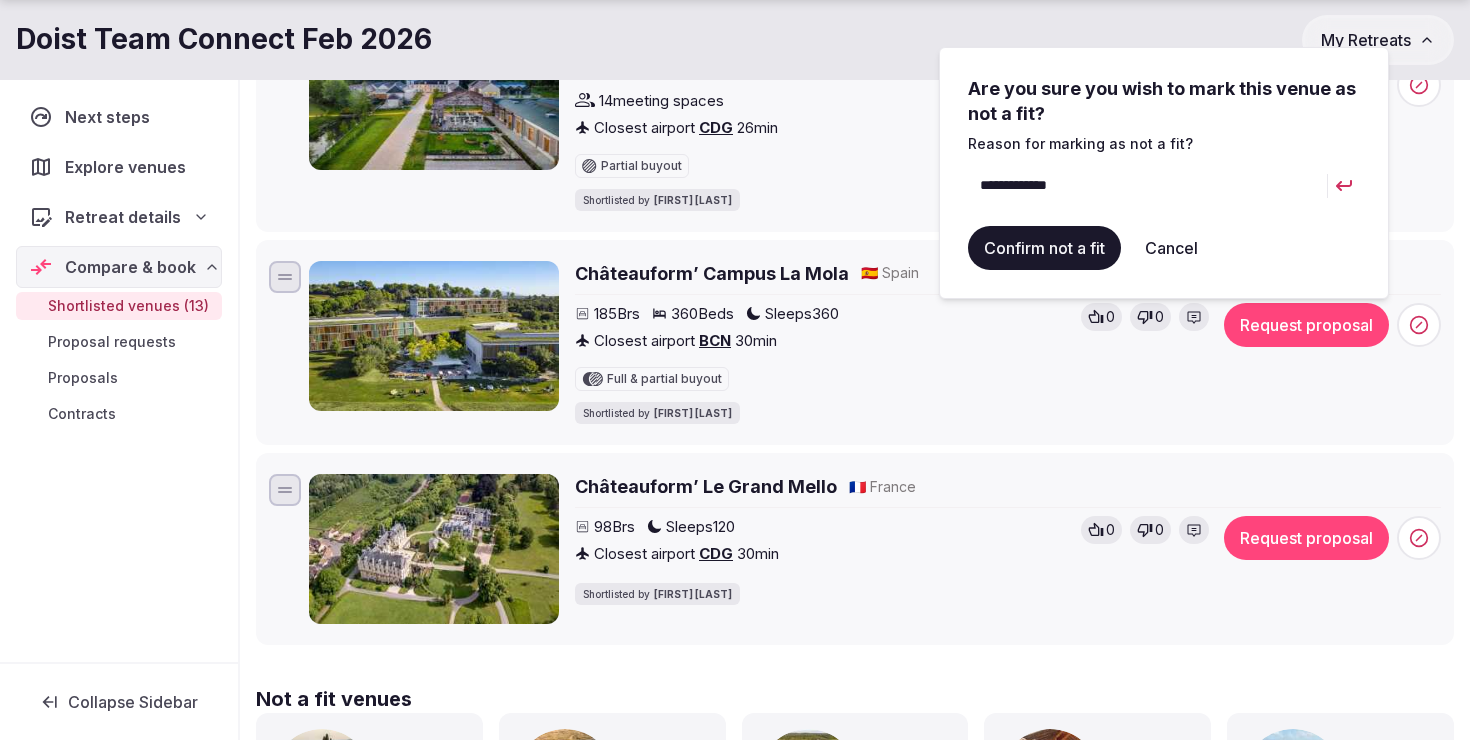 click on "**********" at bounding box center [1147, 186] 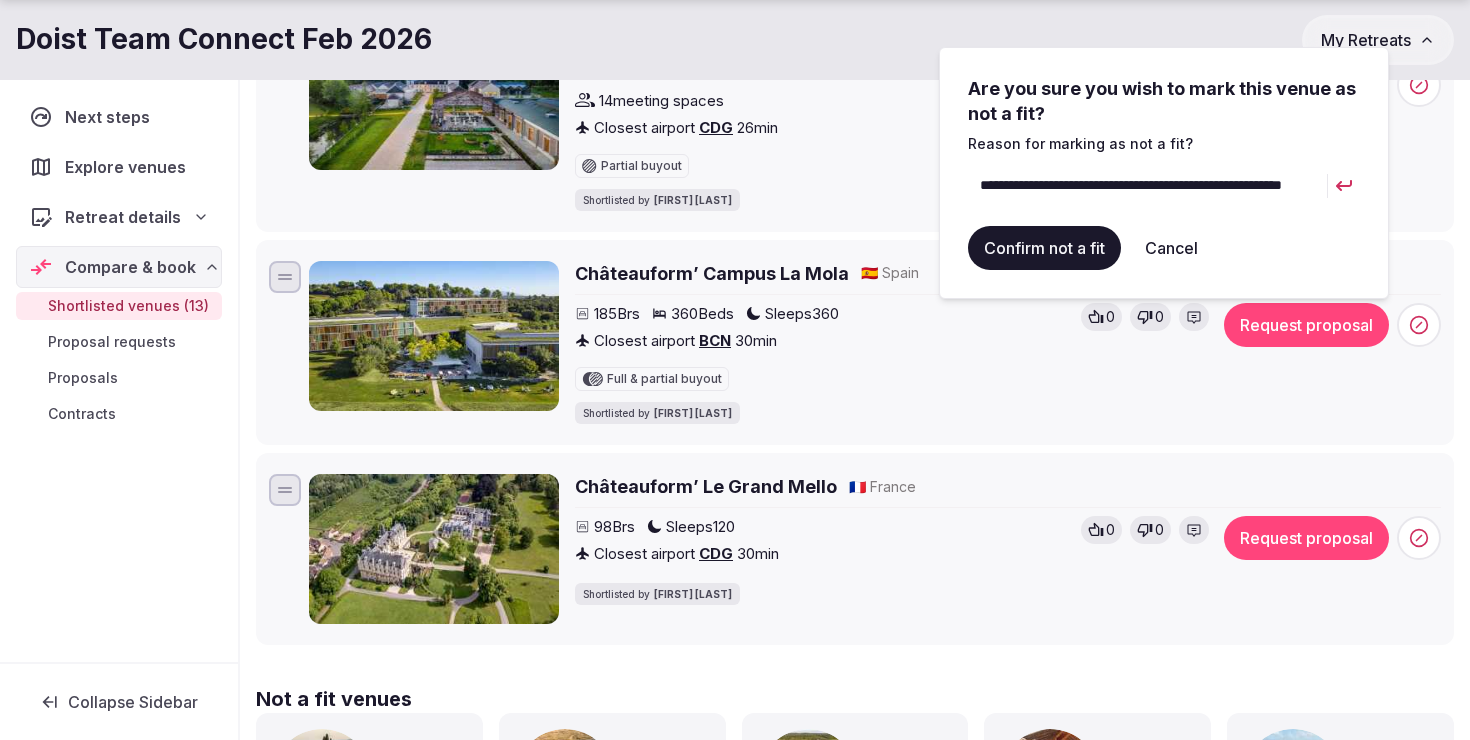 scroll, scrollTop: 0, scrollLeft: 69, axis: horizontal 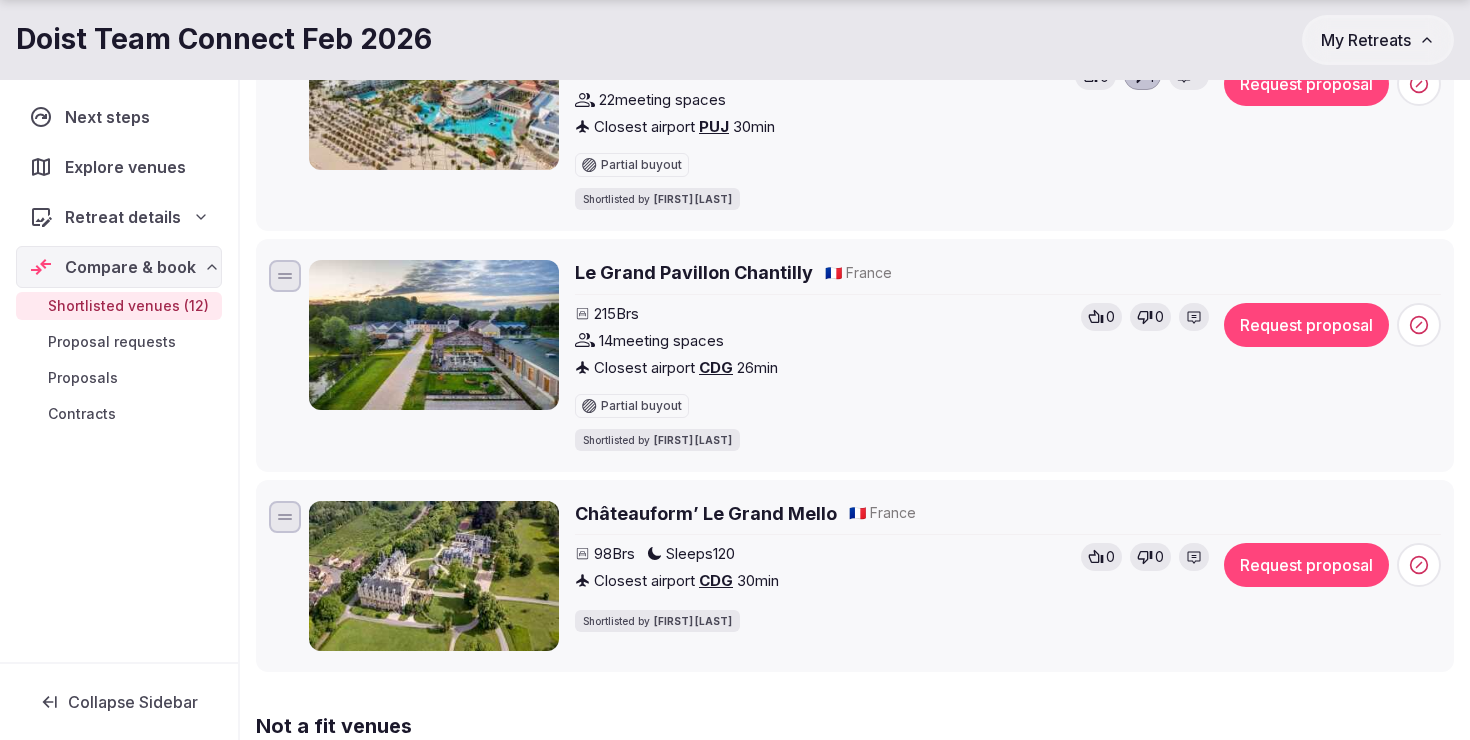 click on "Le Grand Pavillon Chantilly" at bounding box center [694, 272] 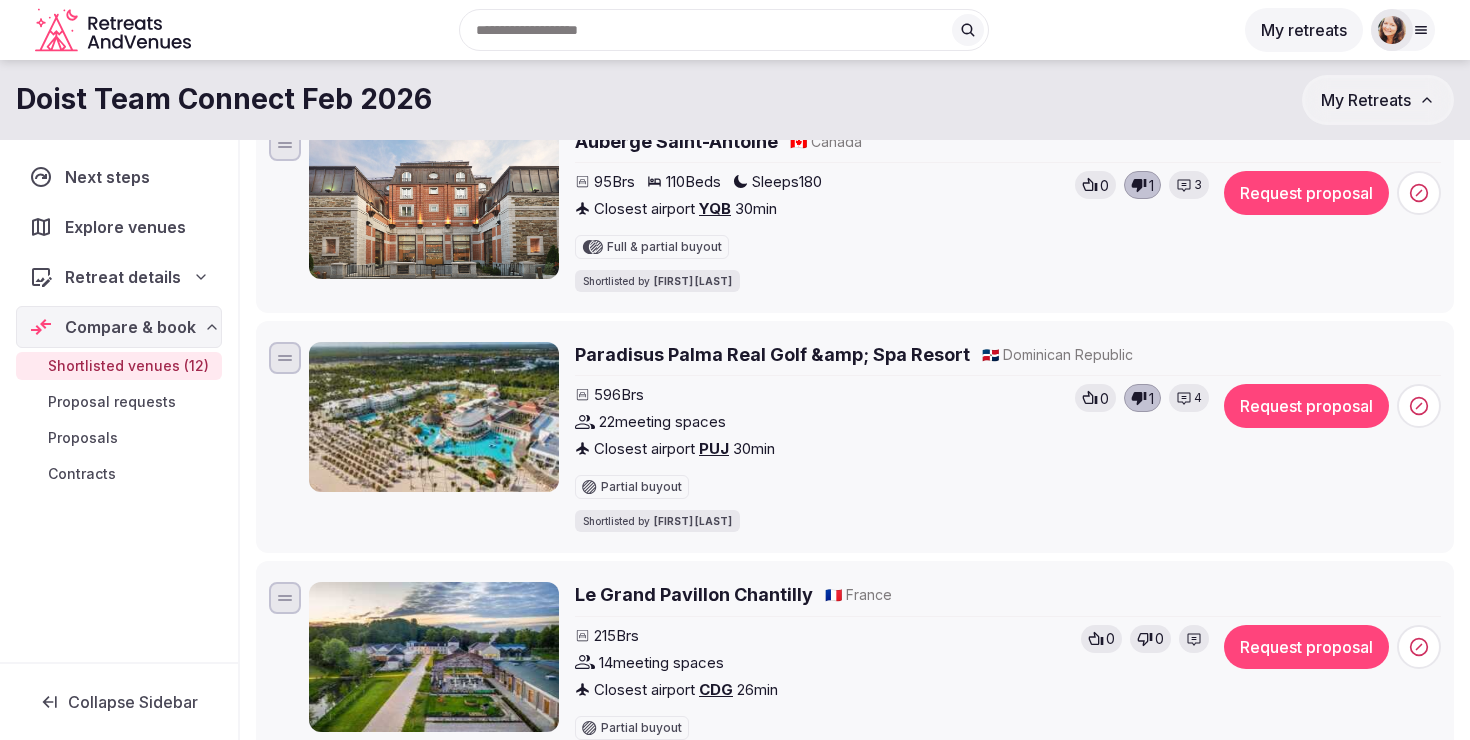scroll, scrollTop: 2095, scrollLeft: 0, axis: vertical 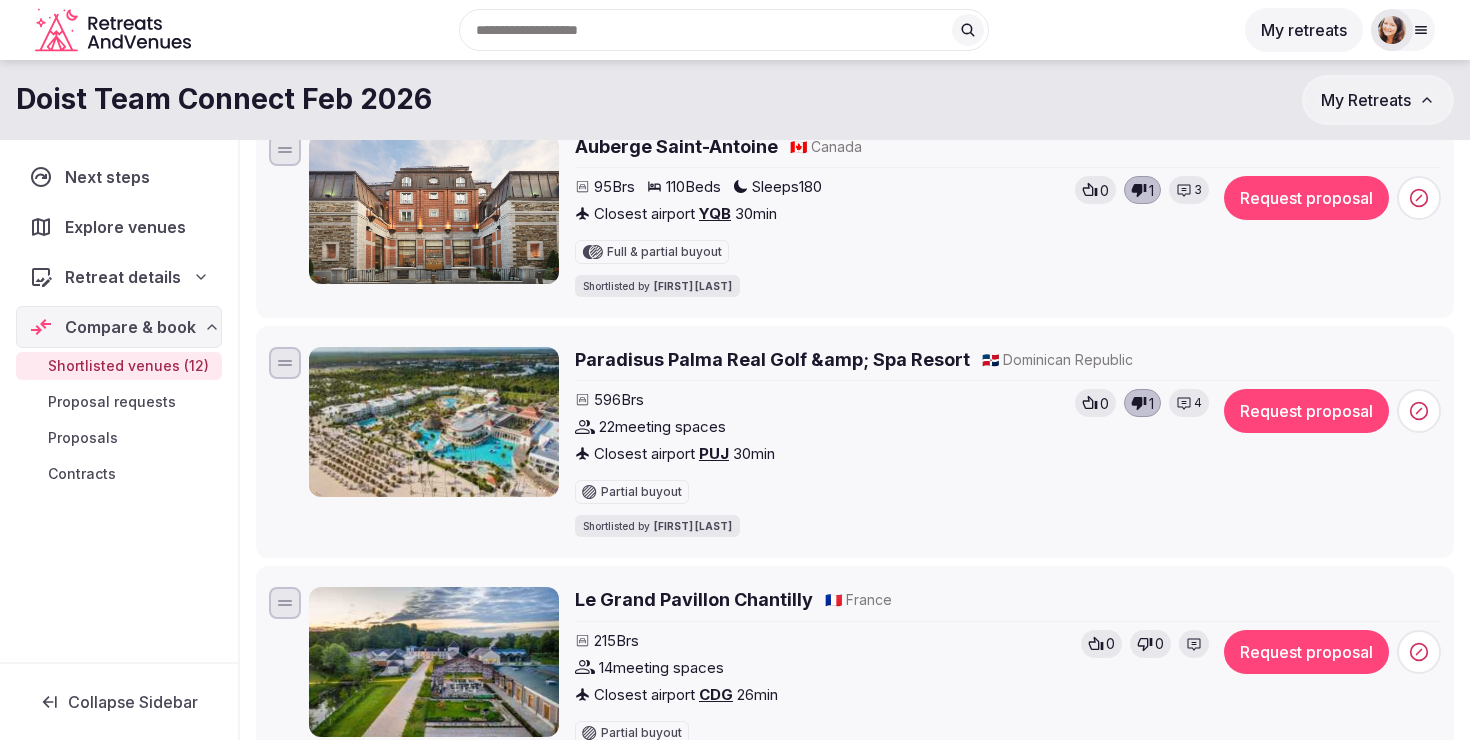 click on "4" at bounding box center (1189, 403) 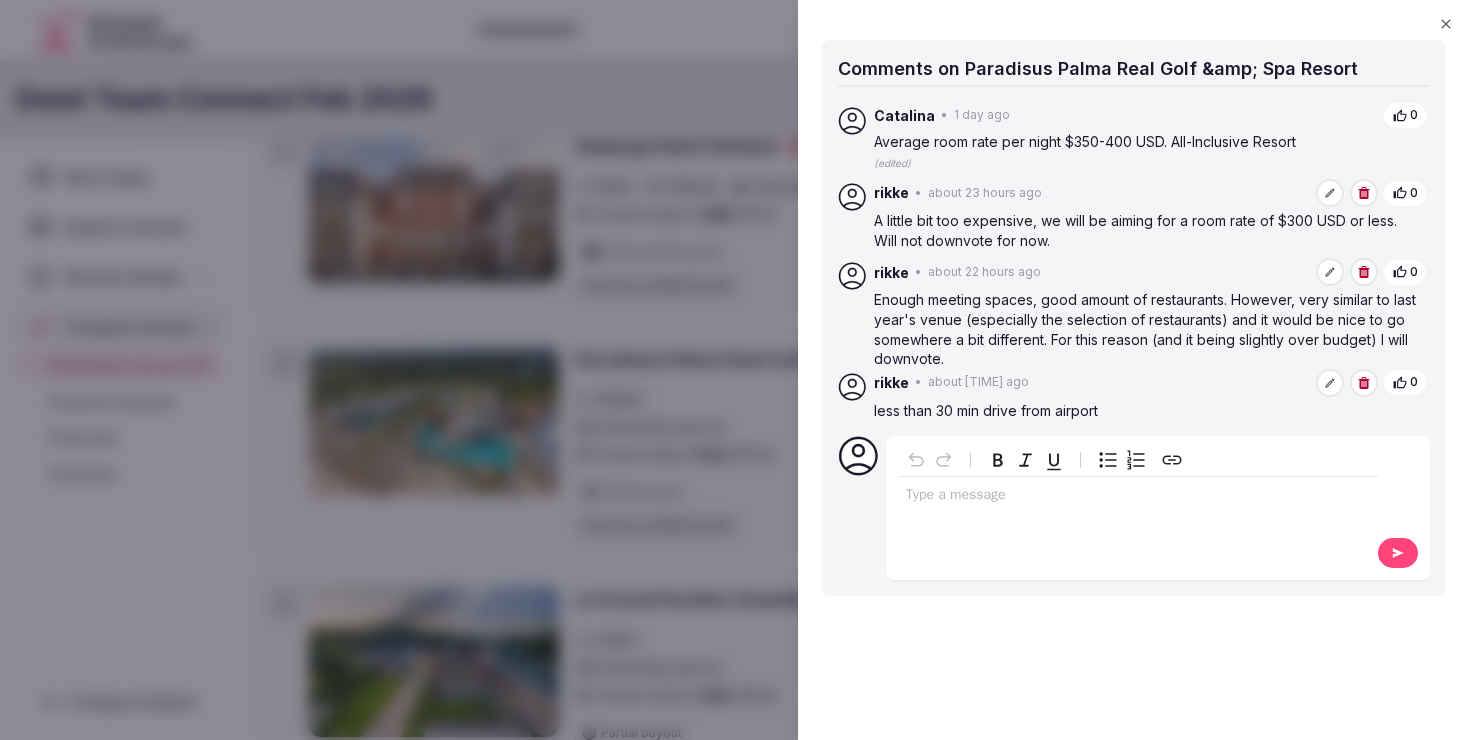 click at bounding box center (735, 370) 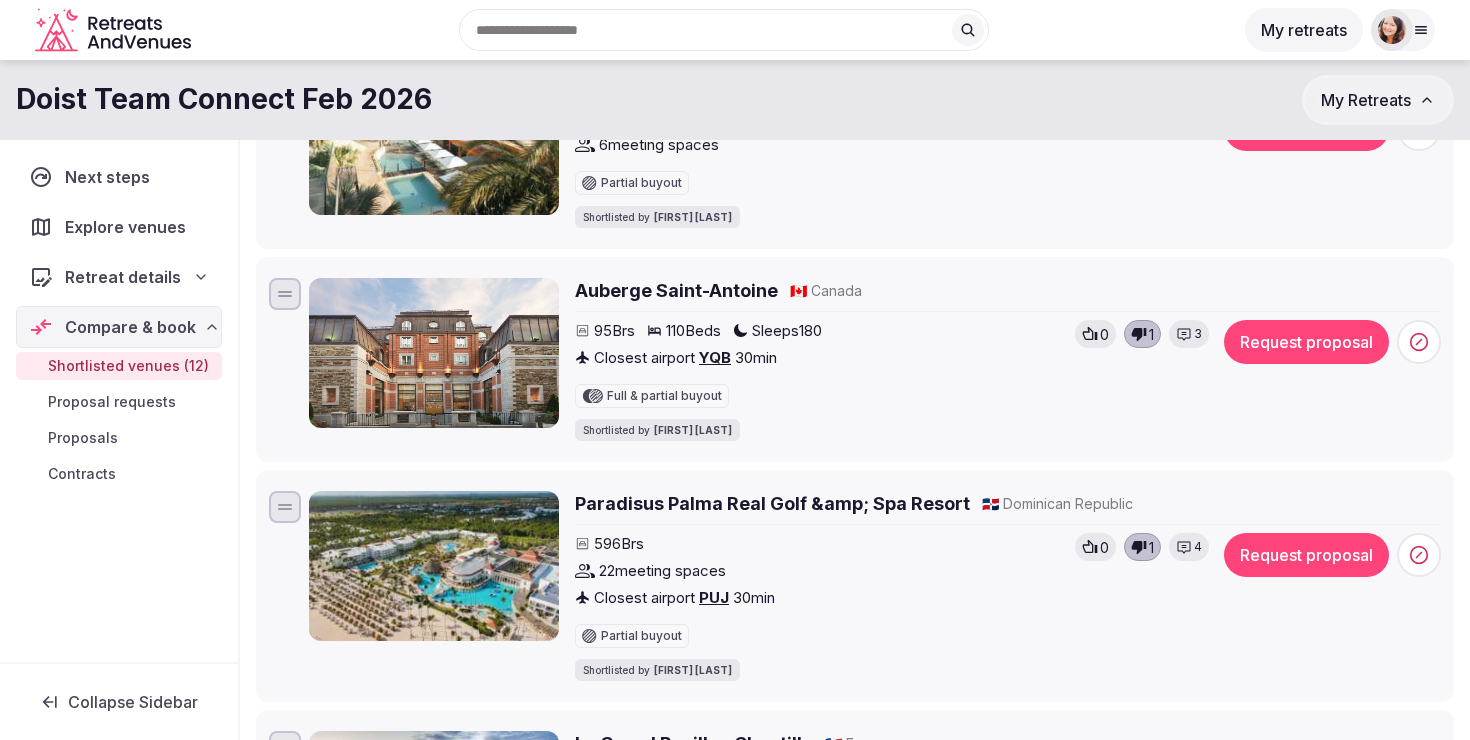 scroll, scrollTop: 1939, scrollLeft: 0, axis: vertical 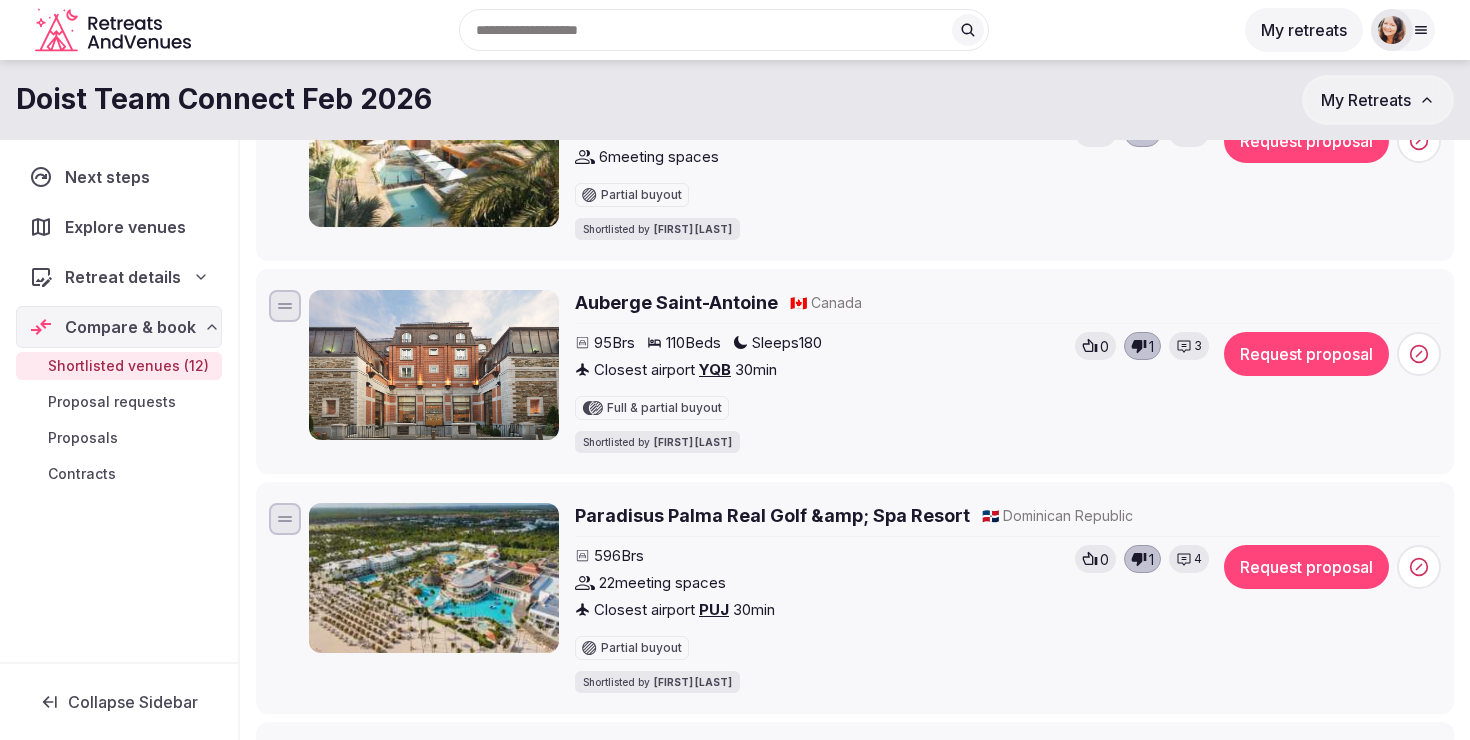 click 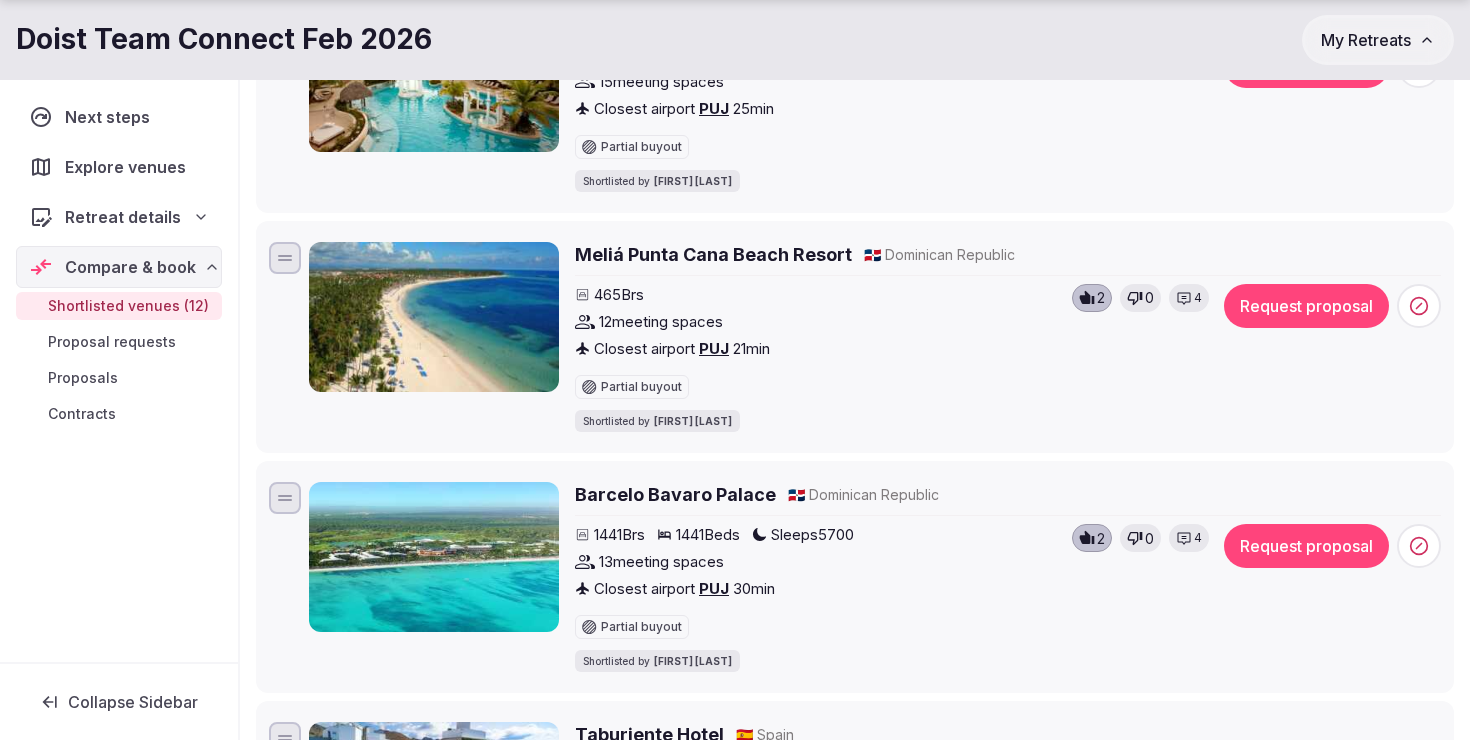 scroll, scrollTop: 401, scrollLeft: 0, axis: vertical 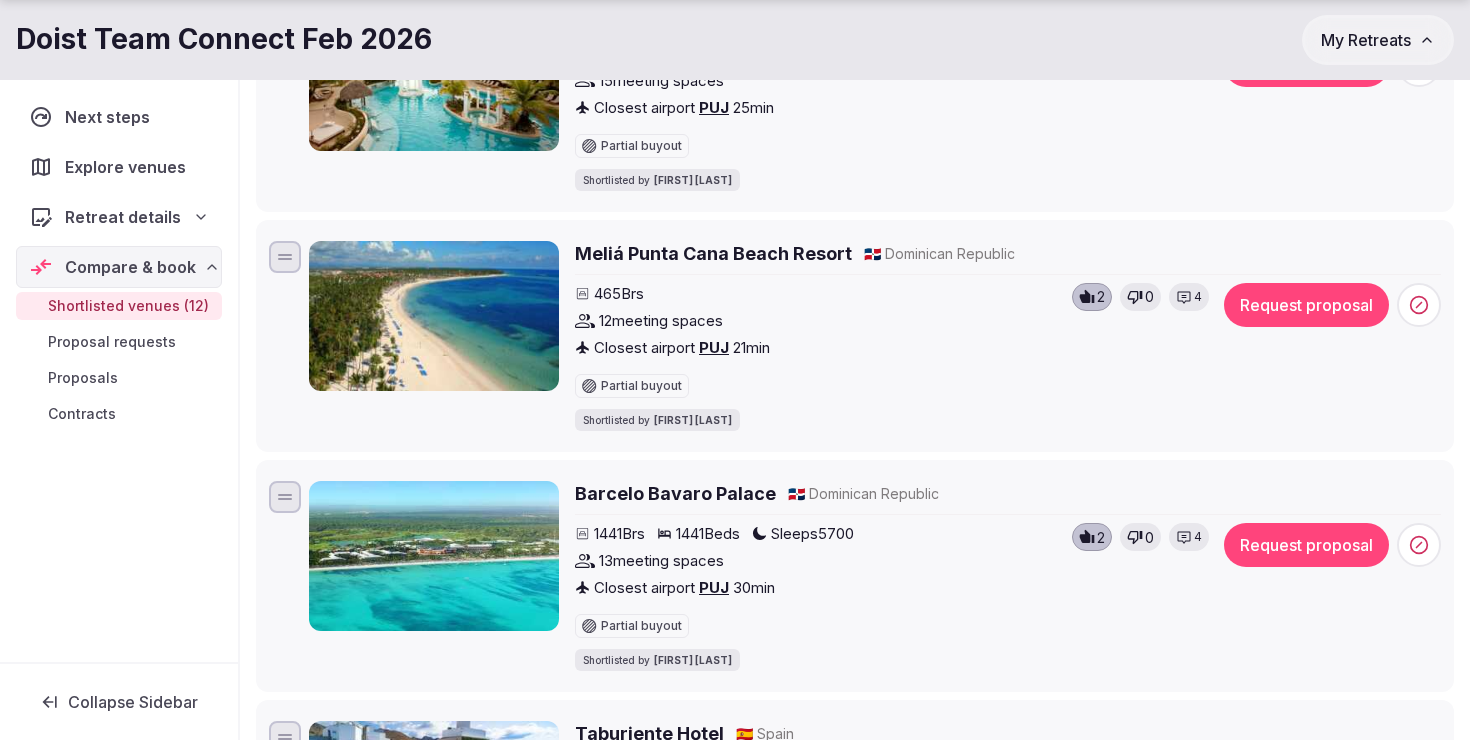 click on "4" at bounding box center (1198, 537) 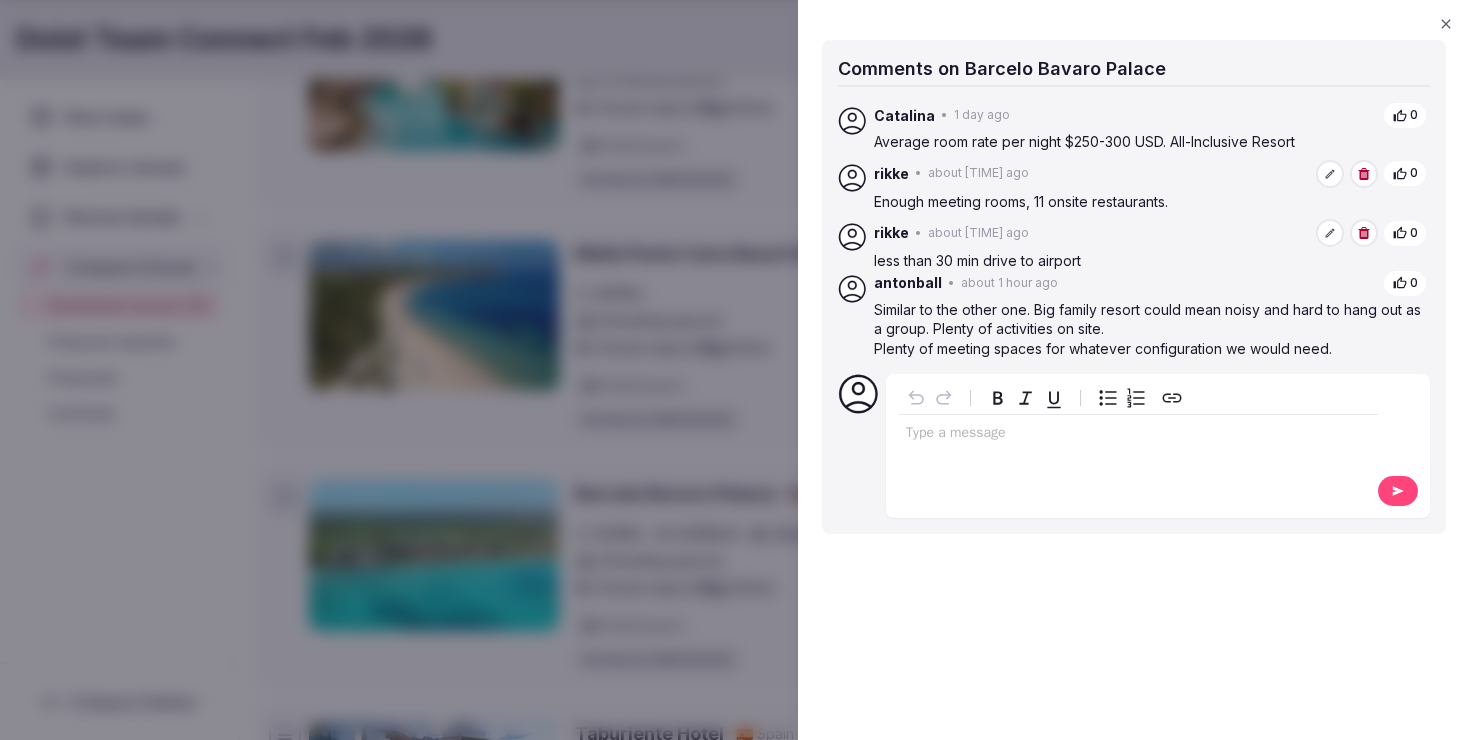 click at bounding box center (735, 370) 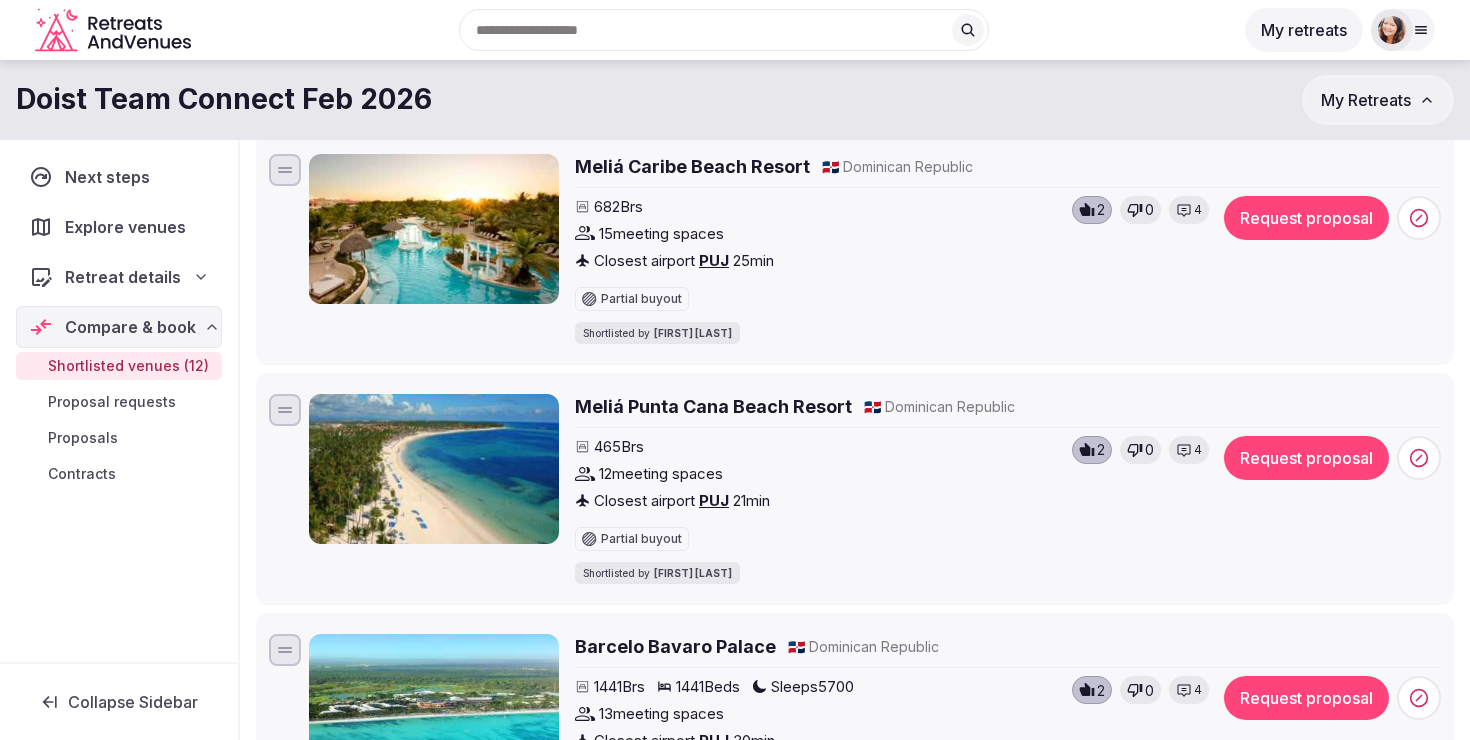 scroll, scrollTop: 141, scrollLeft: 0, axis: vertical 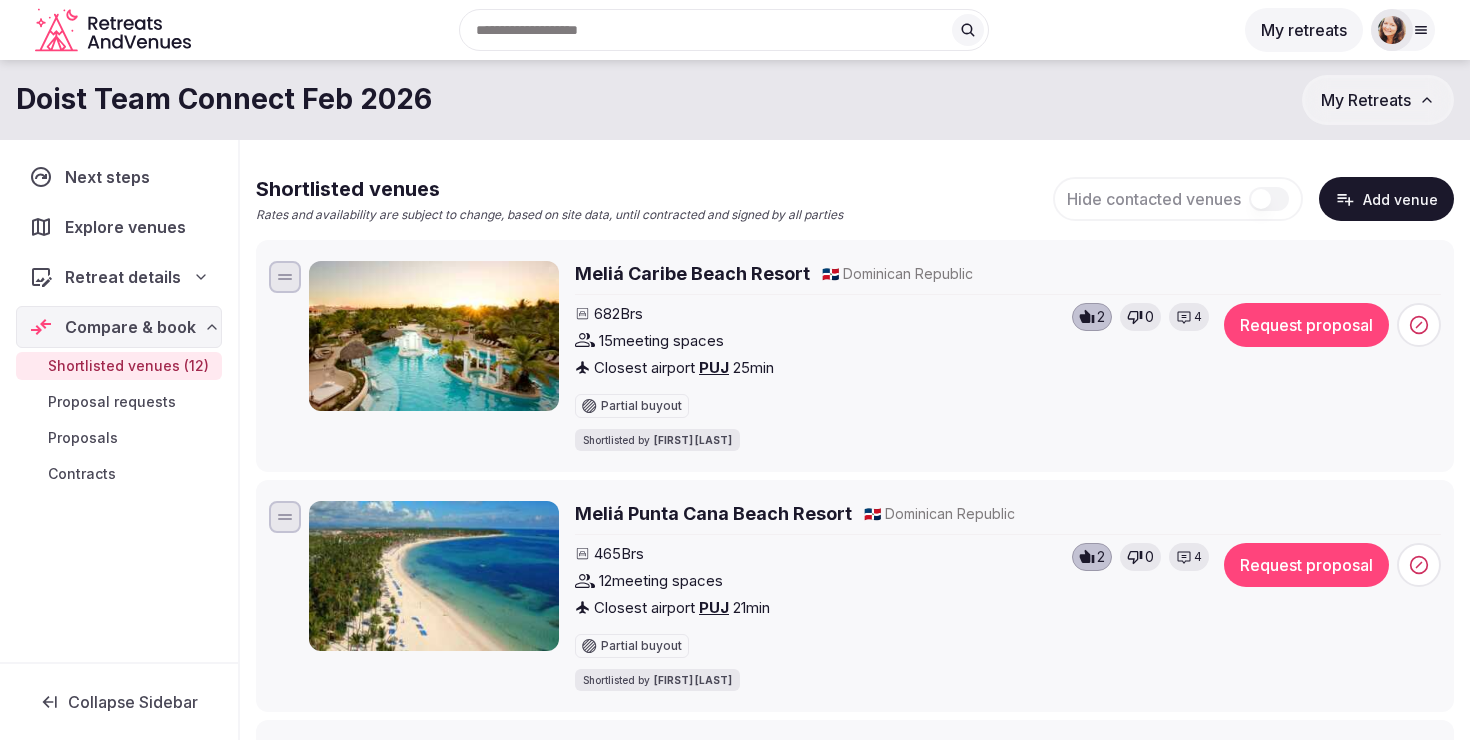 click on "4" at bounding box center [1189, 317] 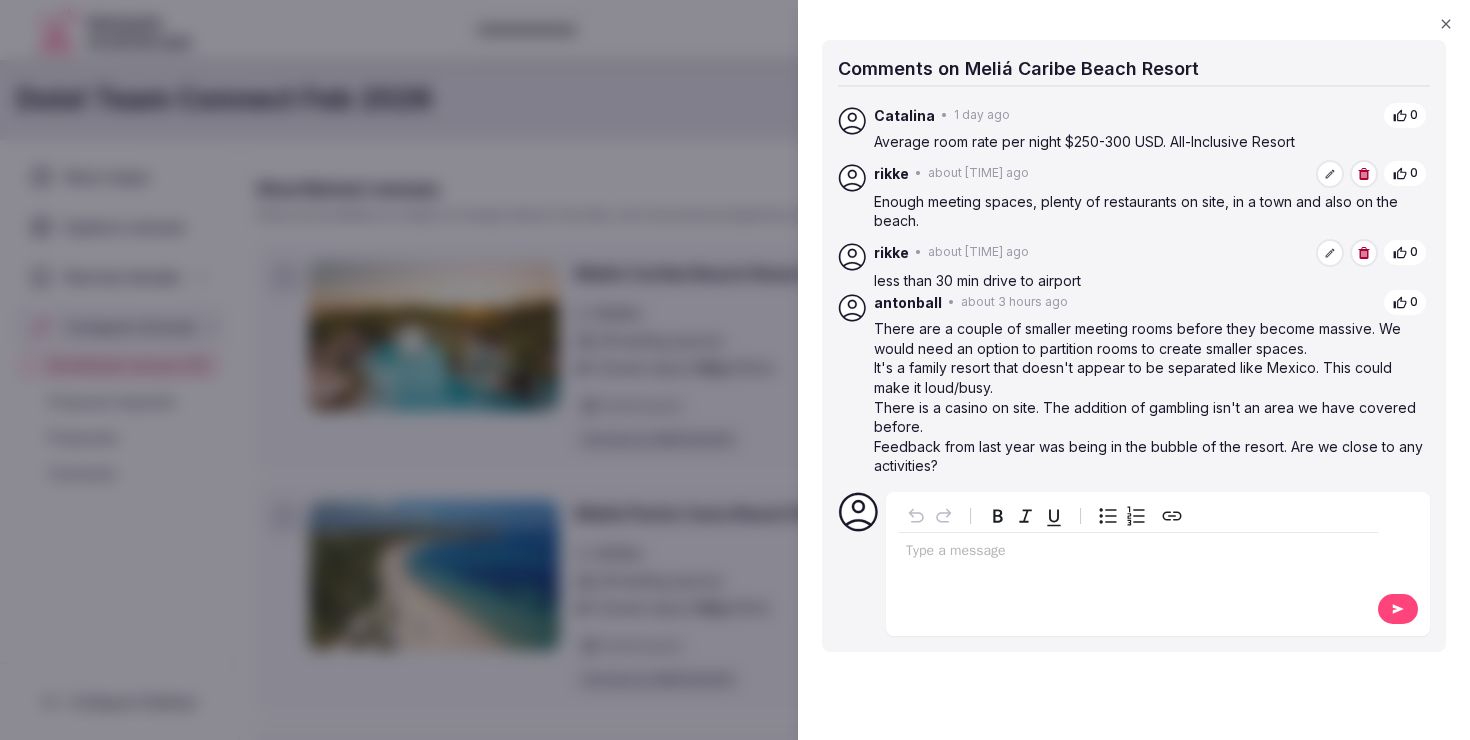 click at bounding box center [735, 370] 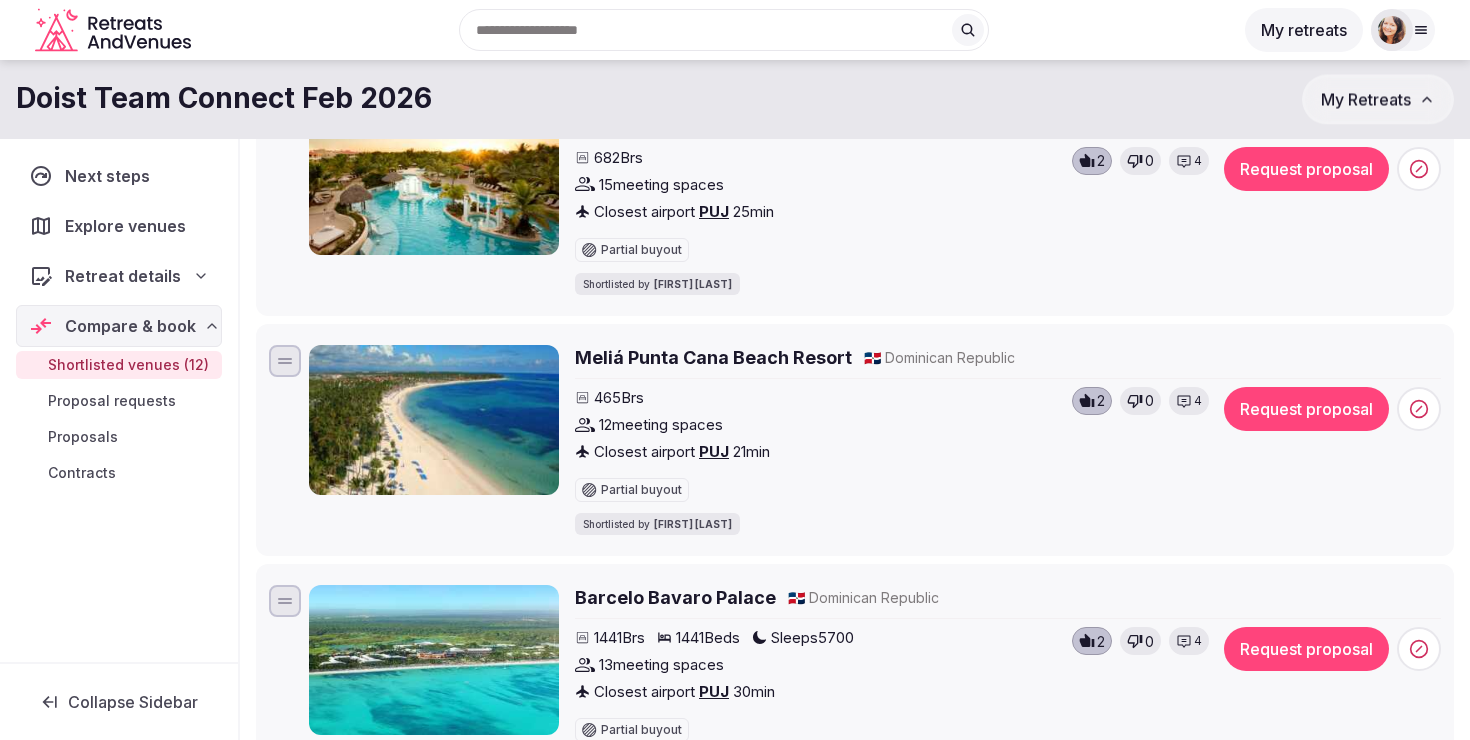 scroll, scrollTop: 268, scrollLeft: 0, axis: vertical 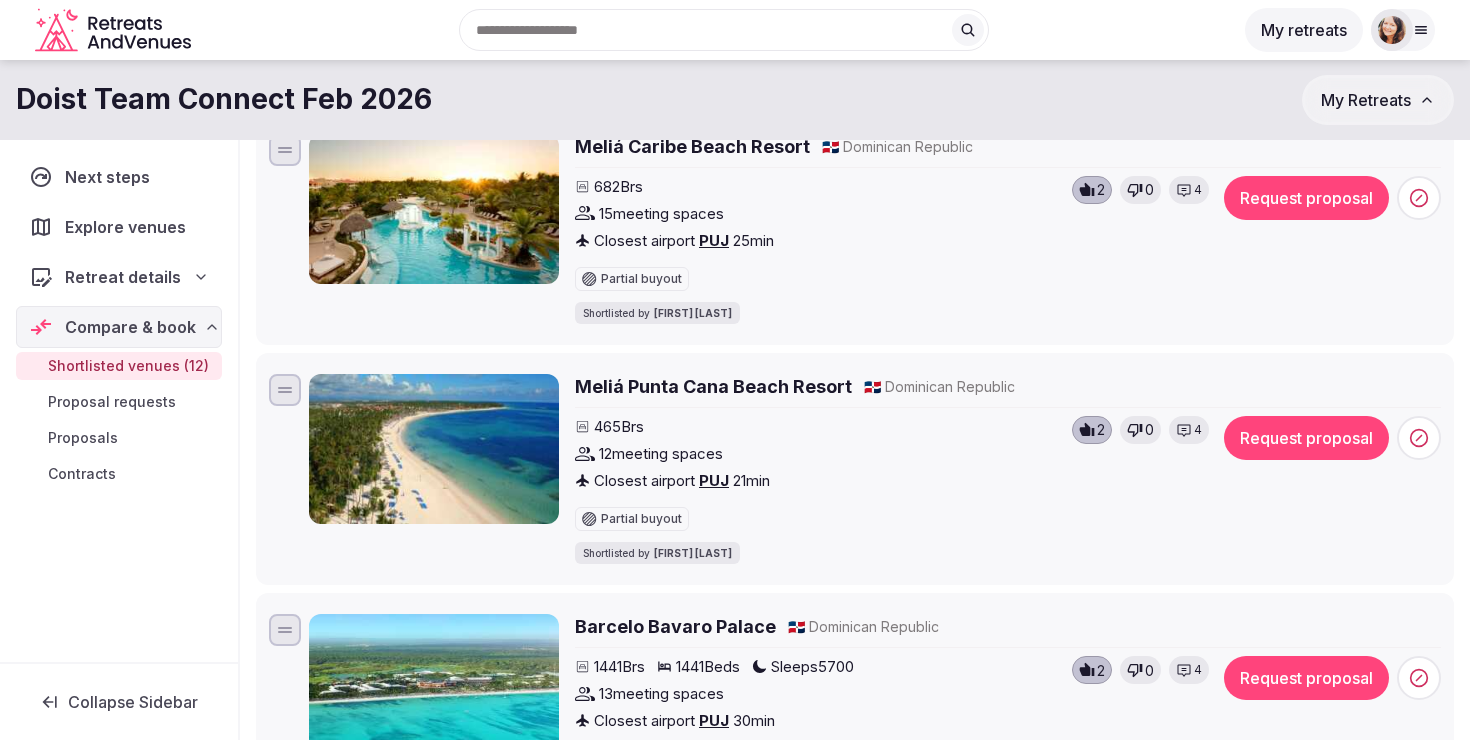 click on "4" at bounding box center [1198, 430] 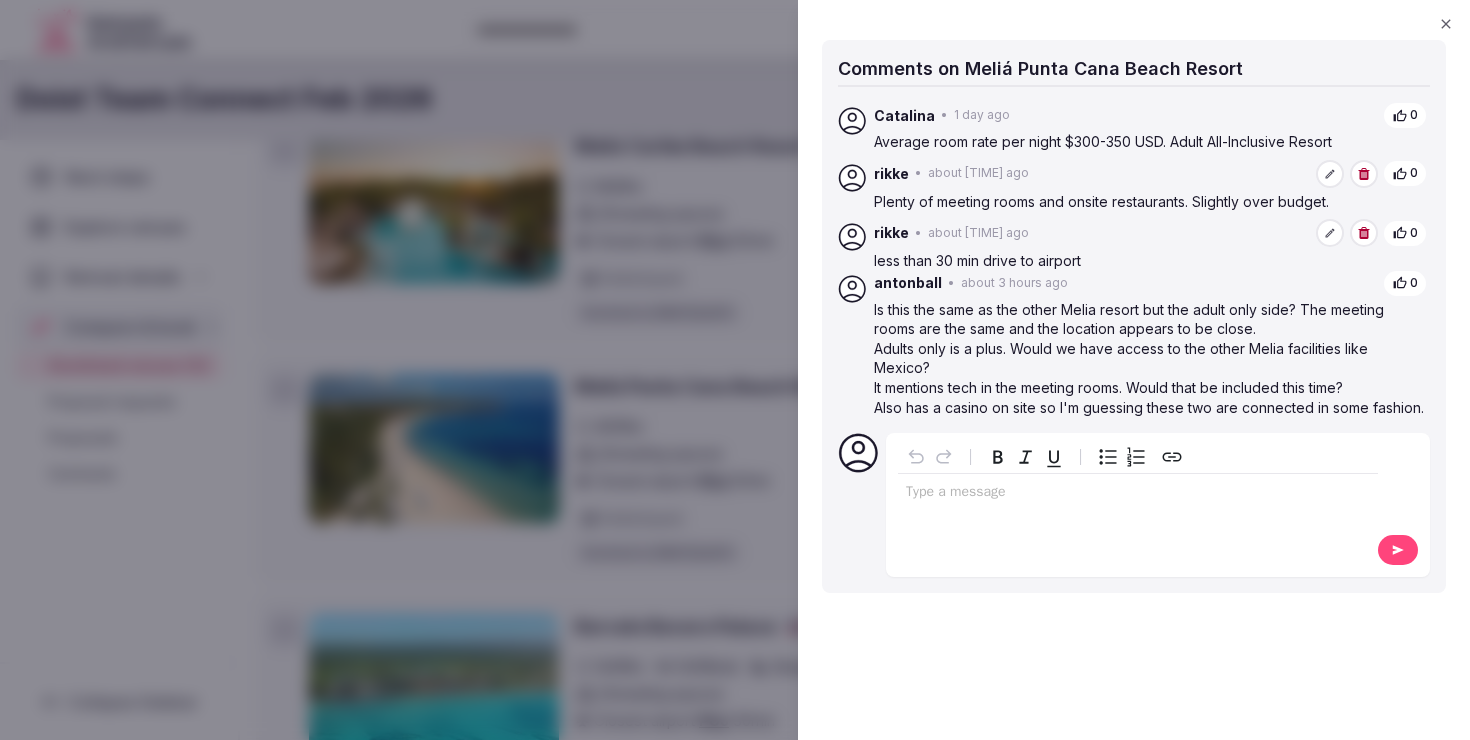 click at bounding box center [735, 370] 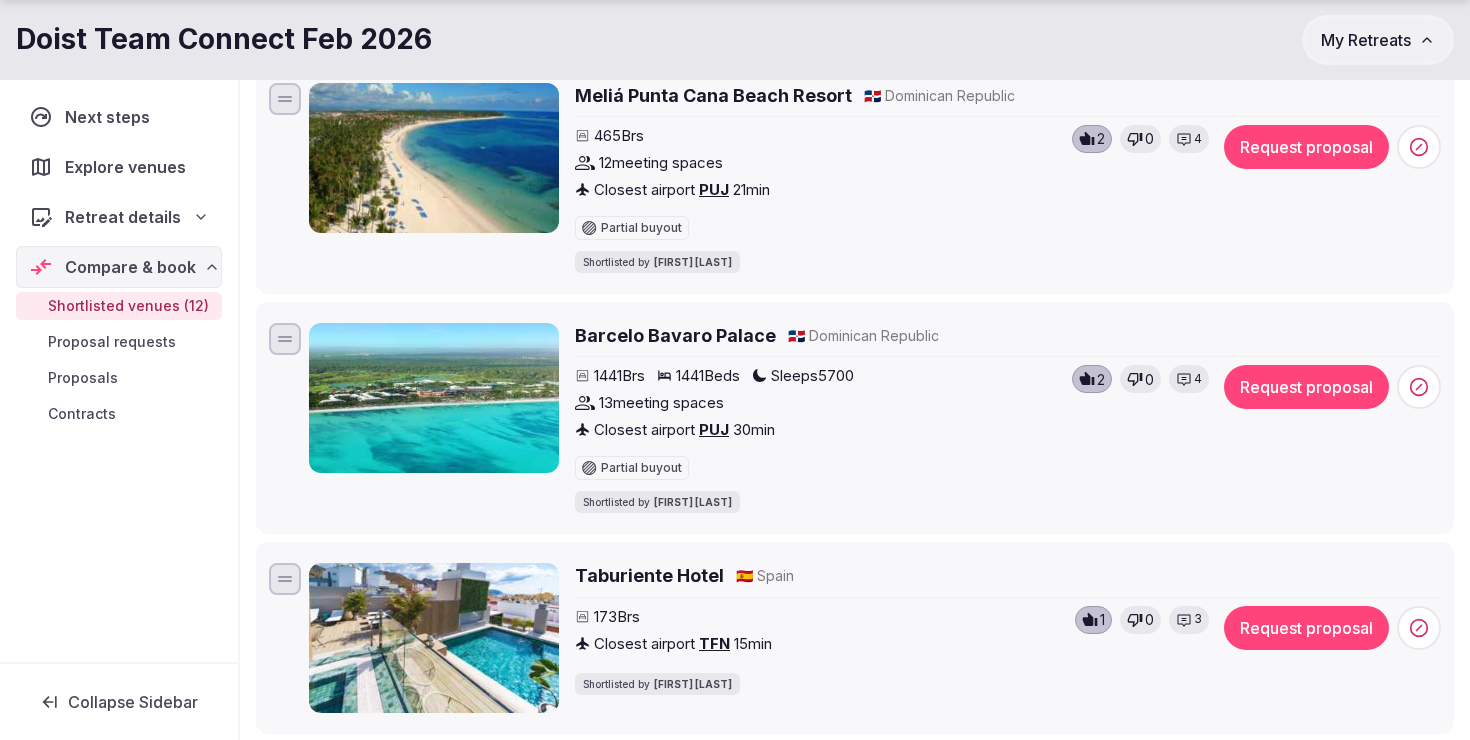scroll, scrollTop: 607, scrollLeft: 0, axis: vertical 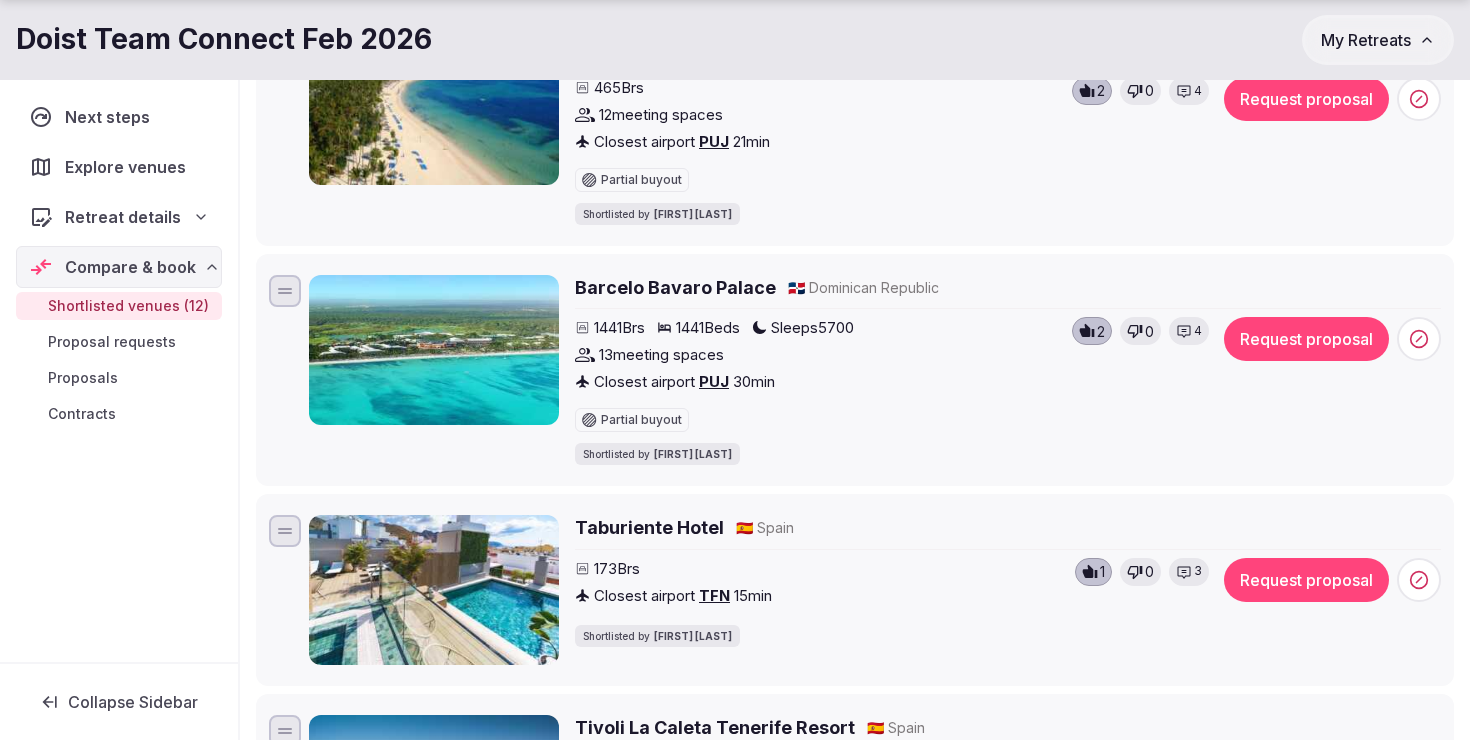 click 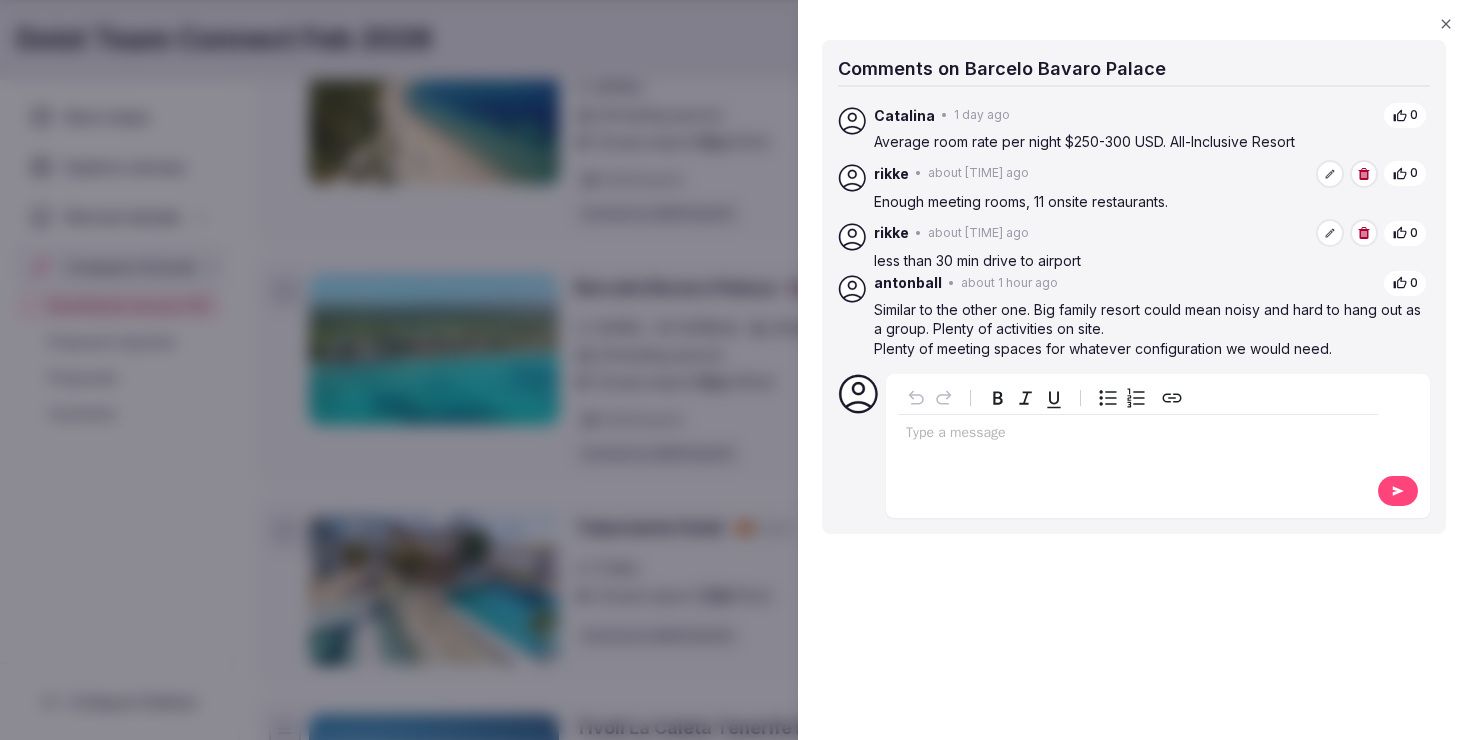 click at bounding box center (735, 370) 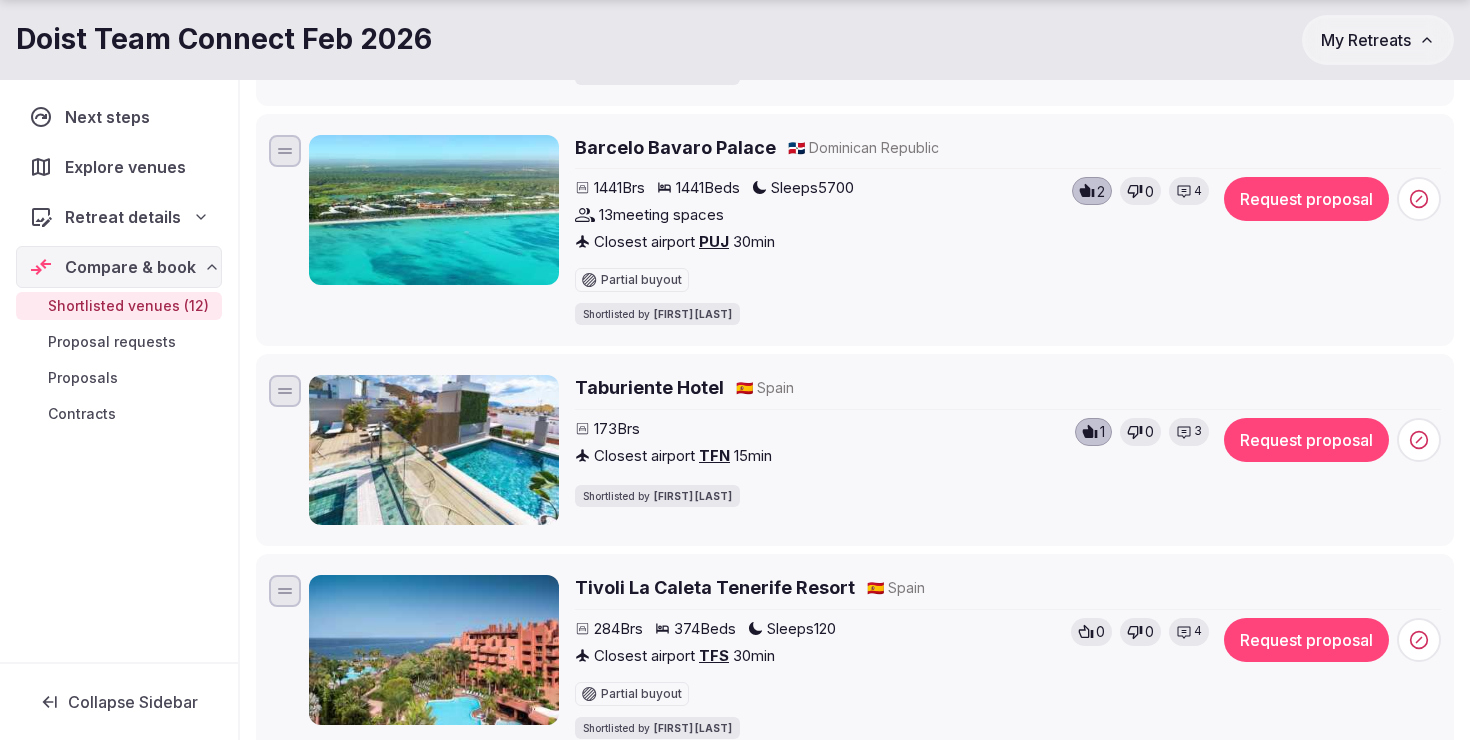 scroll, scrollTop: 806, scrollLeft: 0, axis: vertical 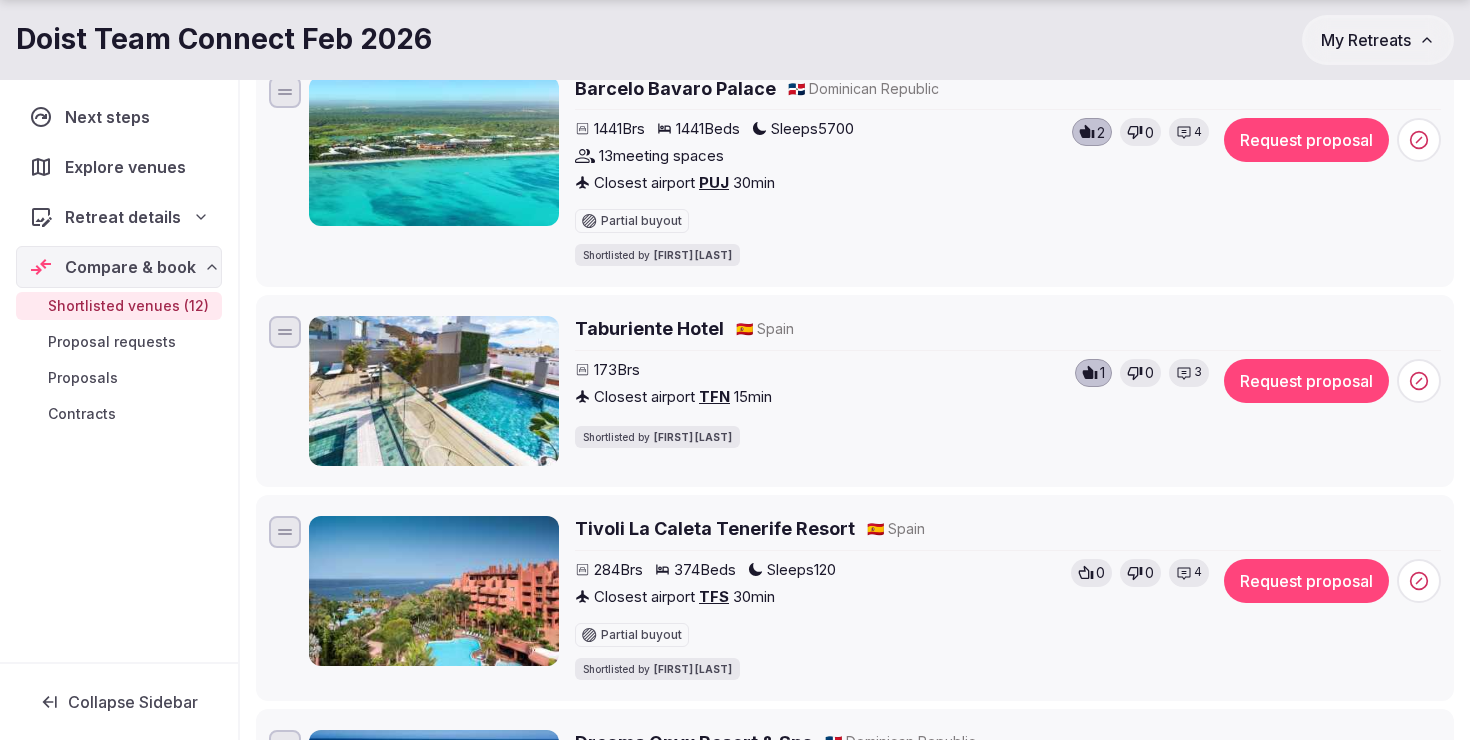 click on "Taburiente Hotel  🇪🇸 [COUNTRY] 173  Brs Closest airport   TFN 15  min Shortlisted by   [FIRST] [LAST] 1 0 3 Request proposal" at bounding box center (1008, 391) 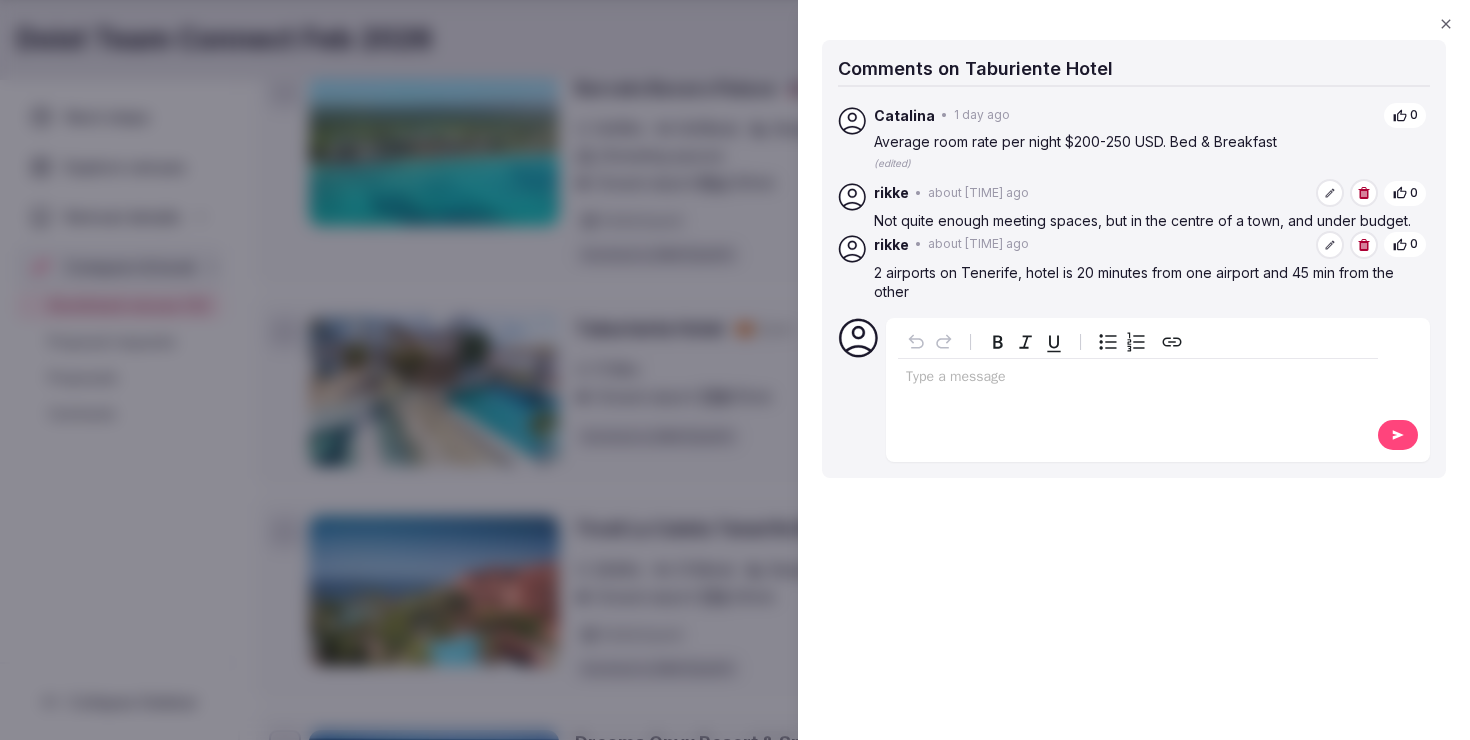 click at bounding box center [735, 370] 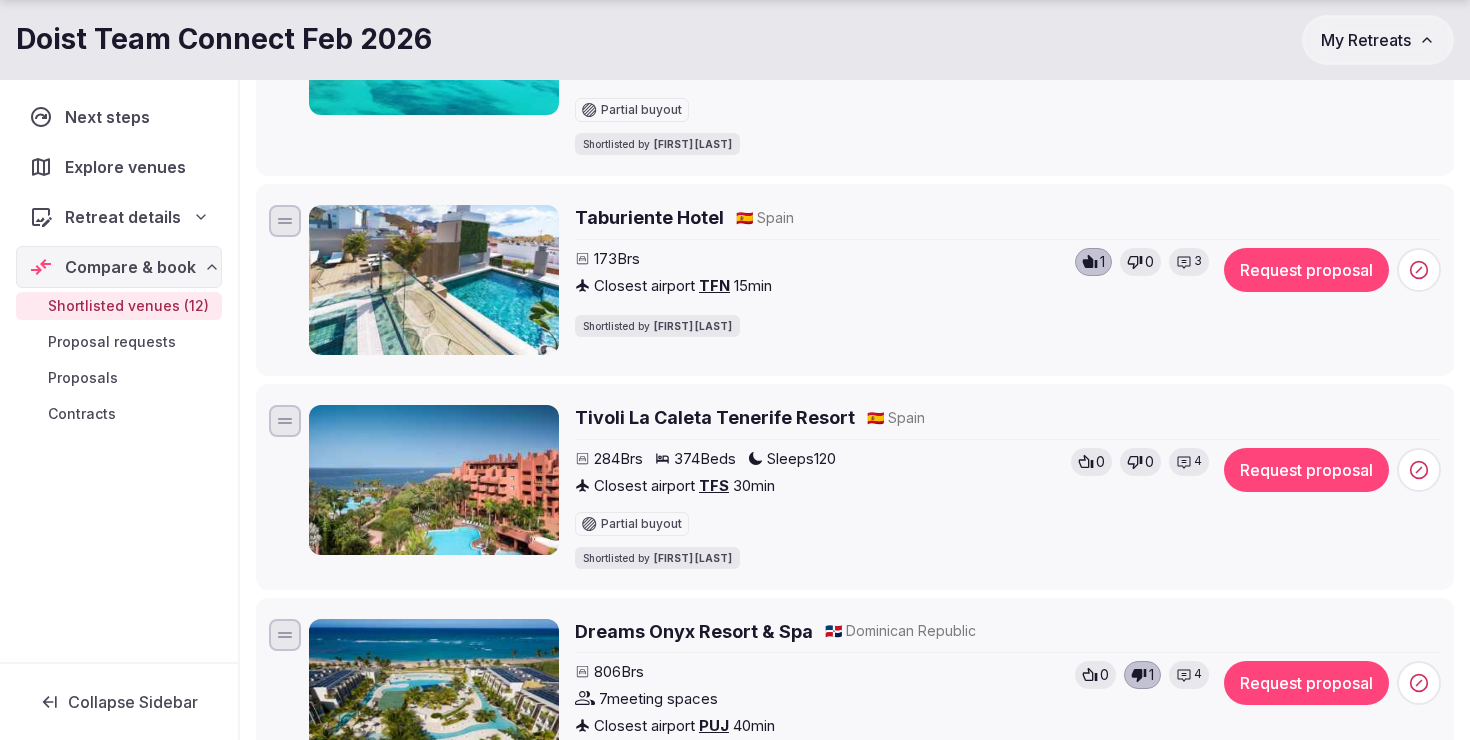 scroll, scrollTop: 982, scrollLeft: 0, axis: vertical 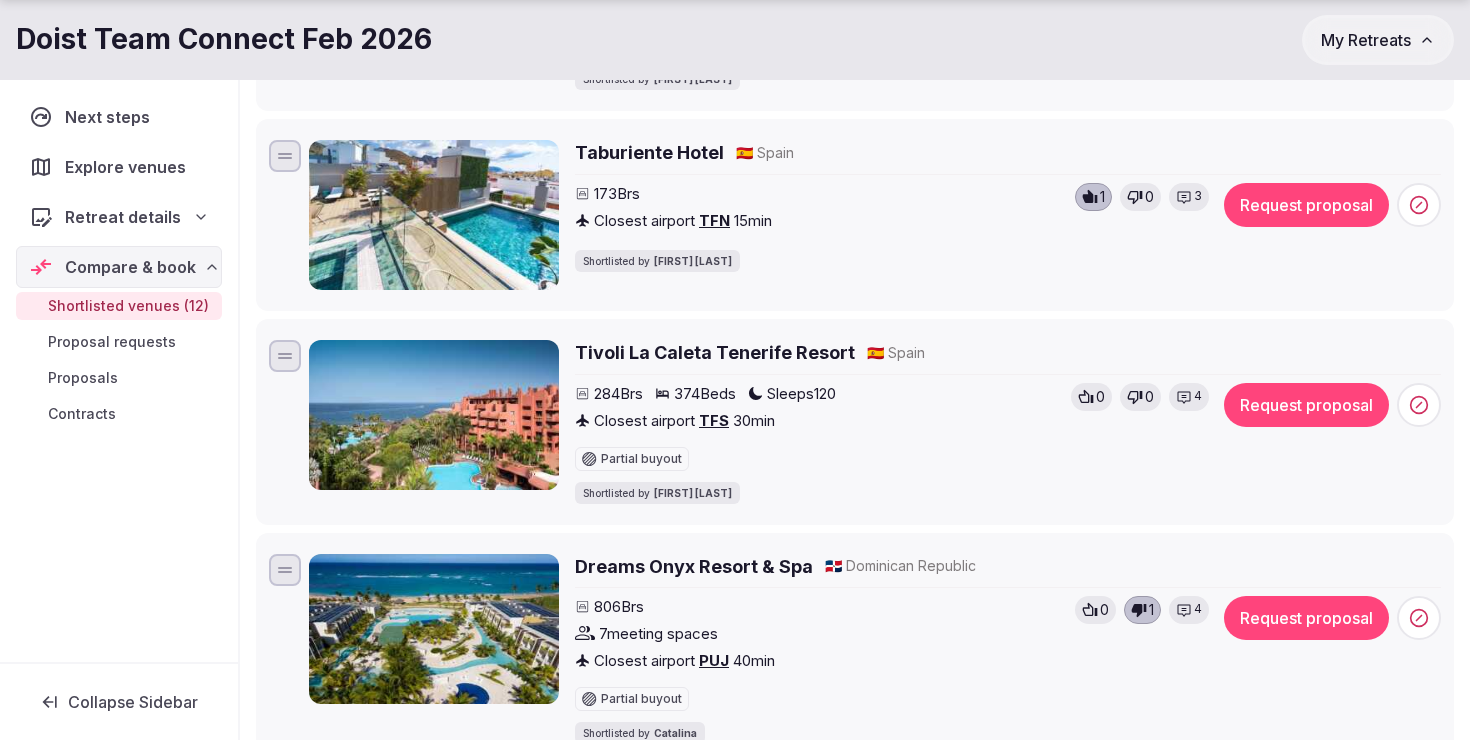 click on "4" at bounding box center (1189, 397) 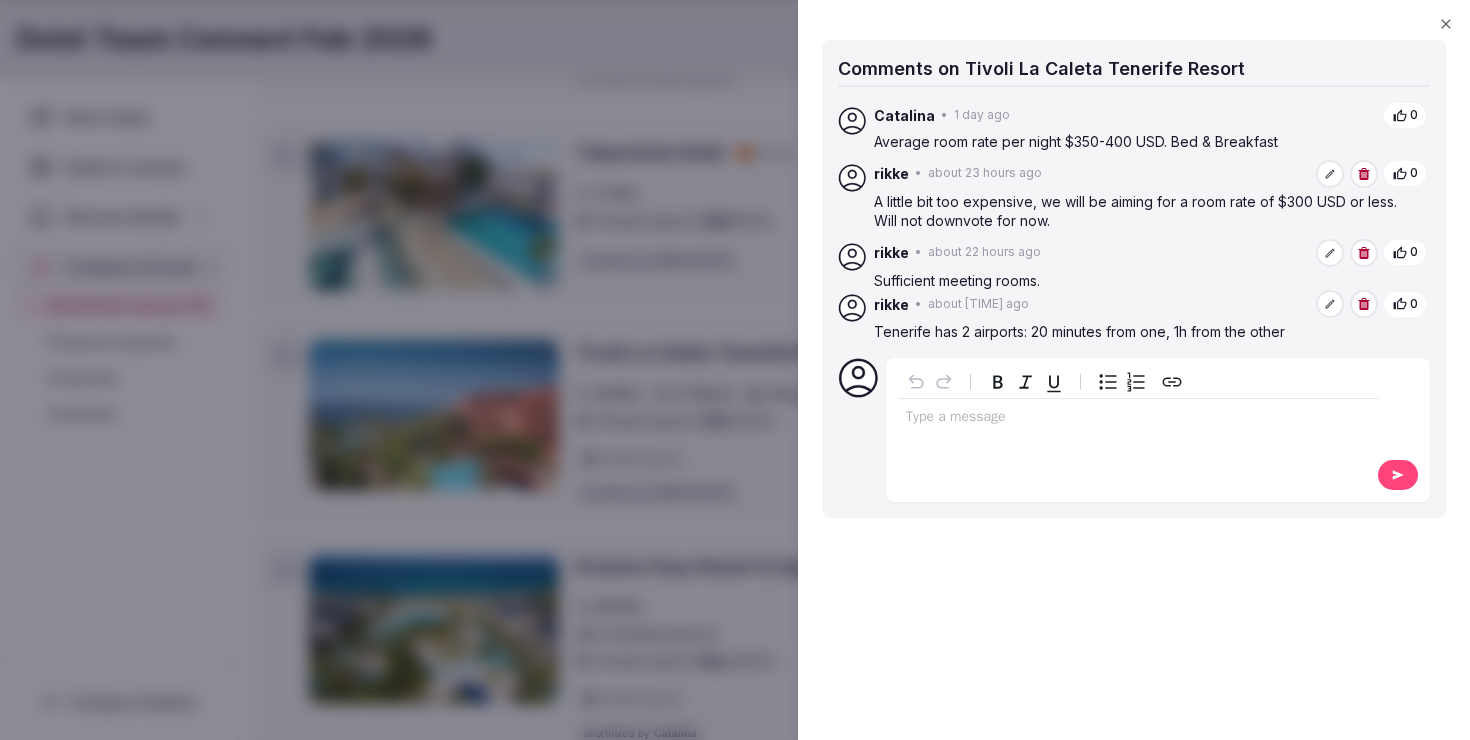 click at bounding box center (735, 370) 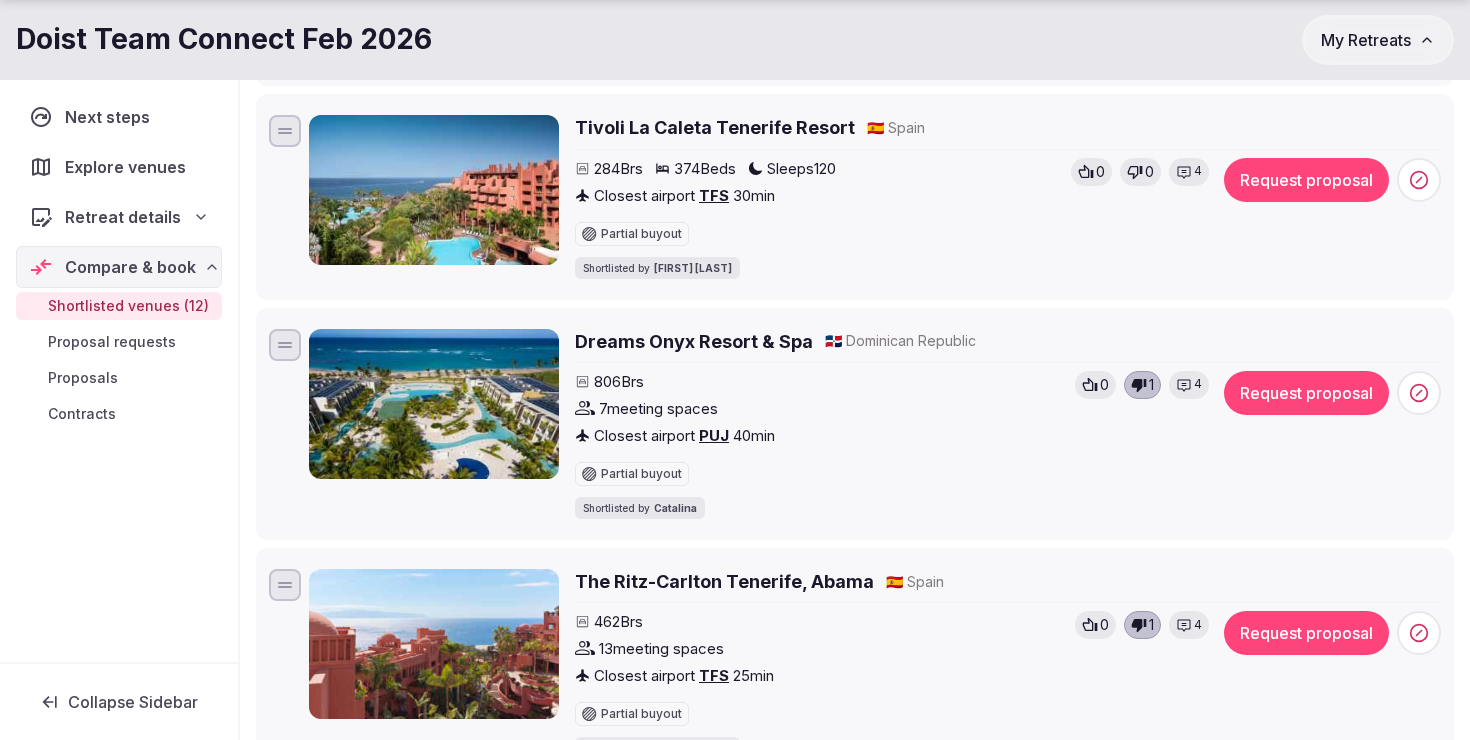 scroll, scrollTop: 1320, scrollLeft: 0, axis: vertical 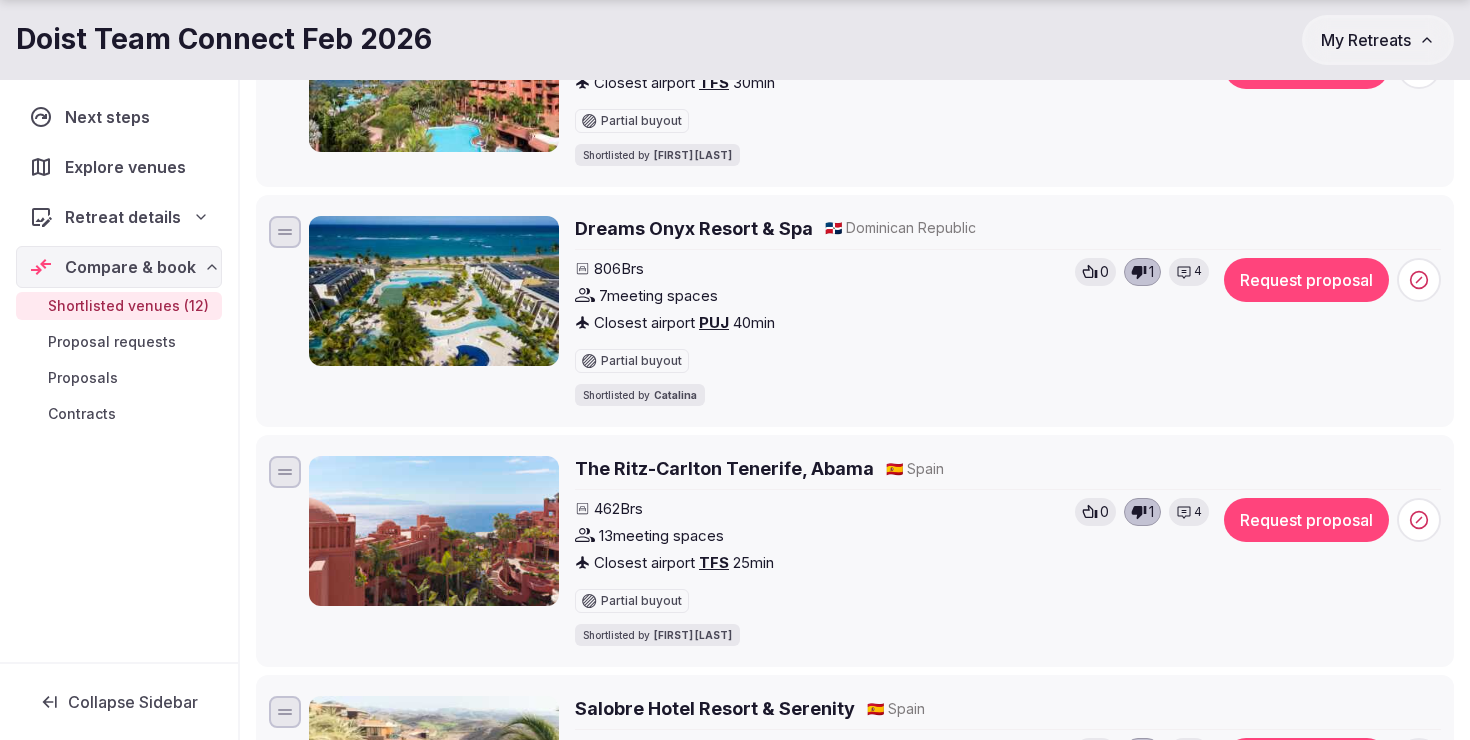 click on "4" at bounding box center [1189, 272] 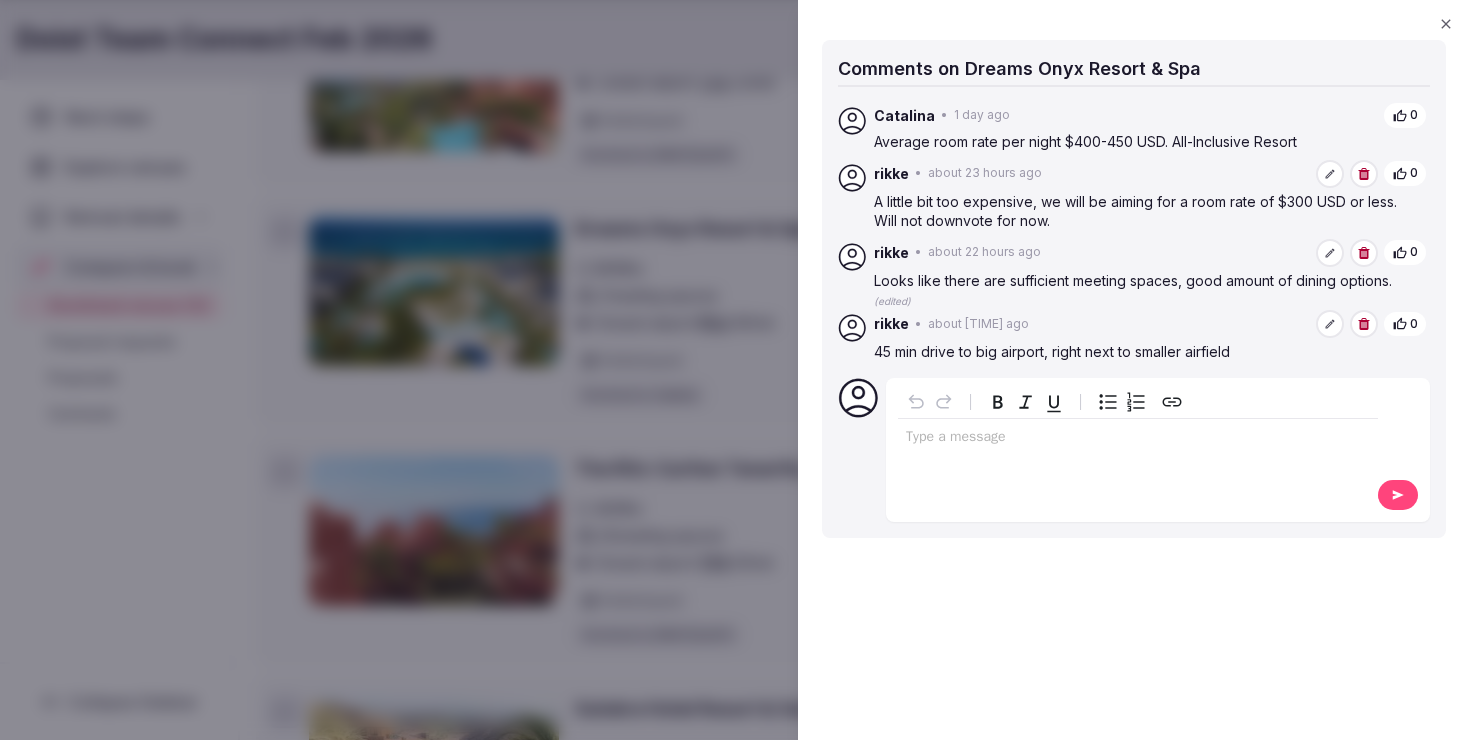 click at bounding box center (735, 370) 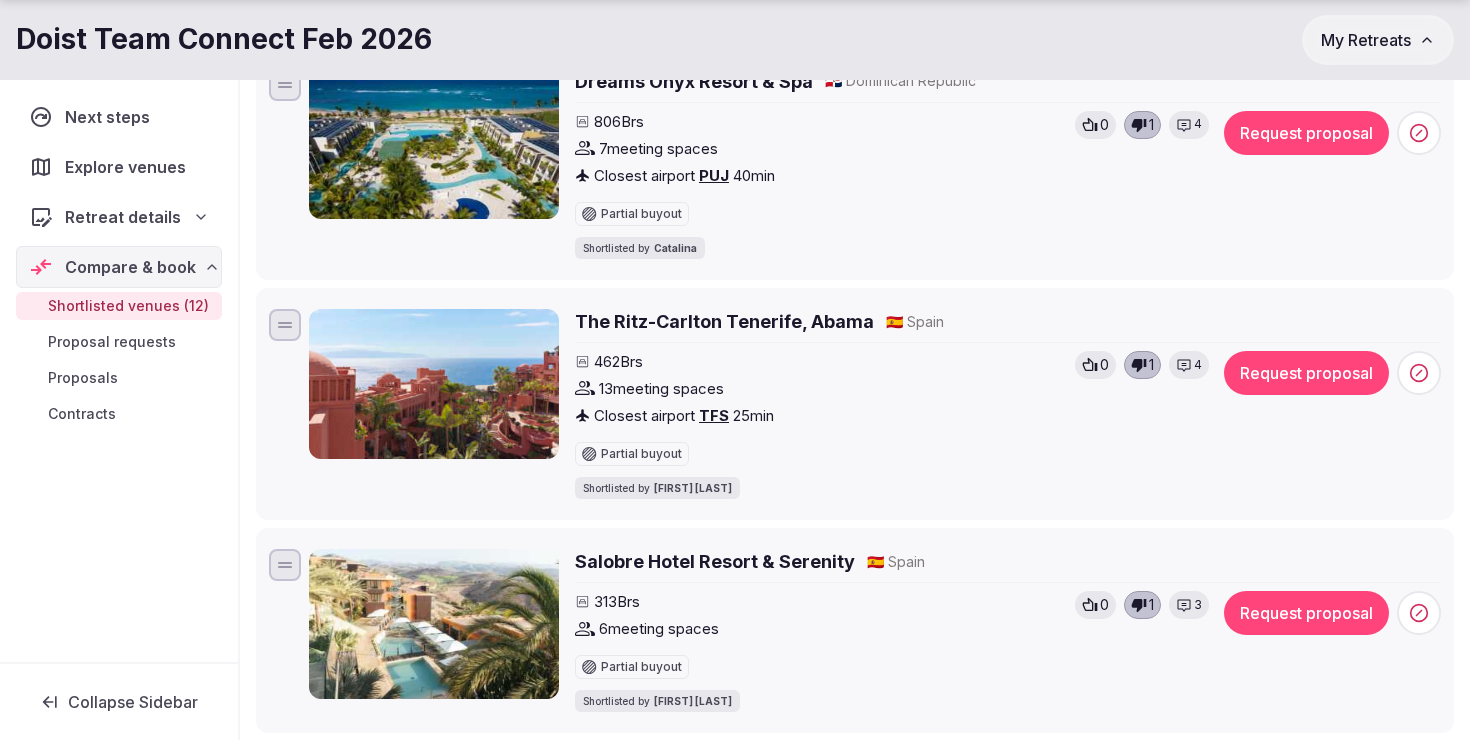 scroll, scrollTop: 1493, scrollLeft: 0, axis: vertical 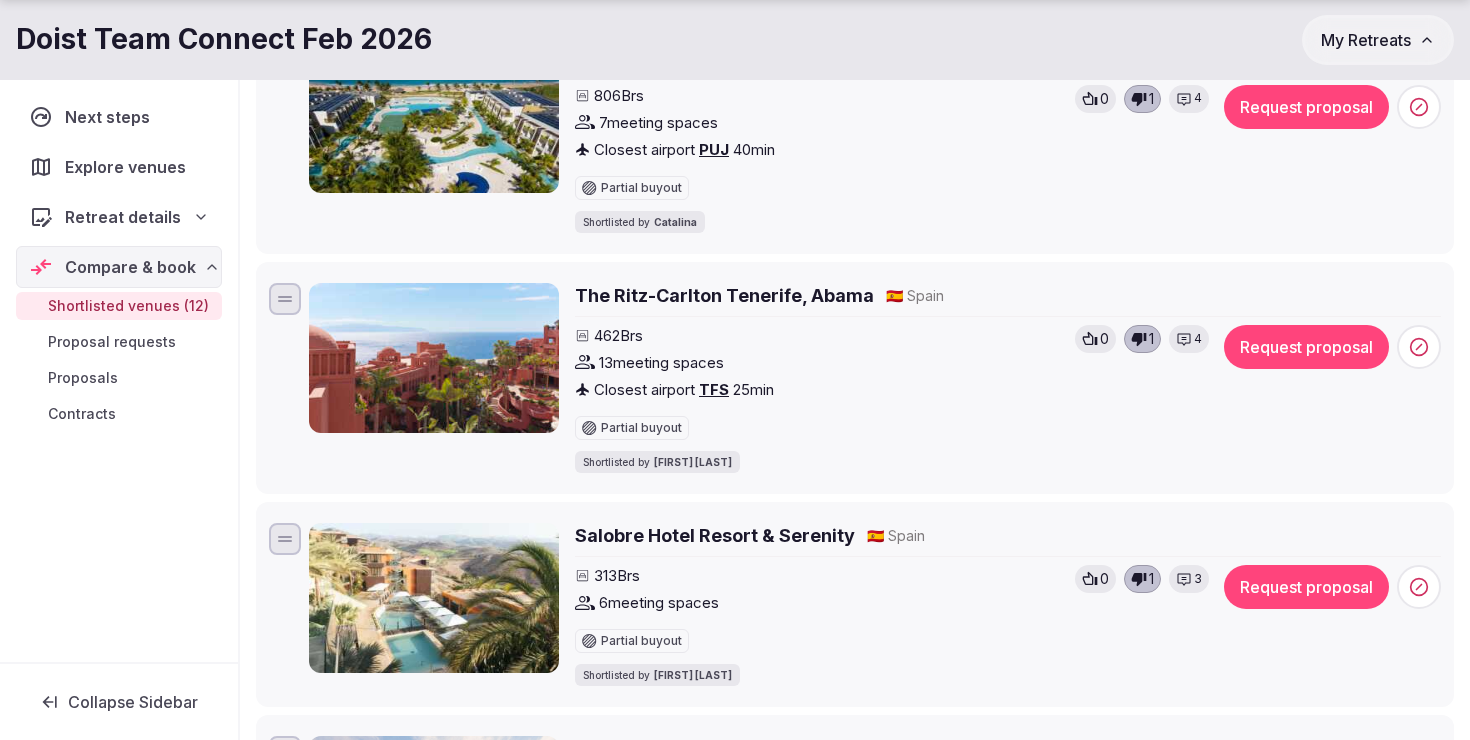 click 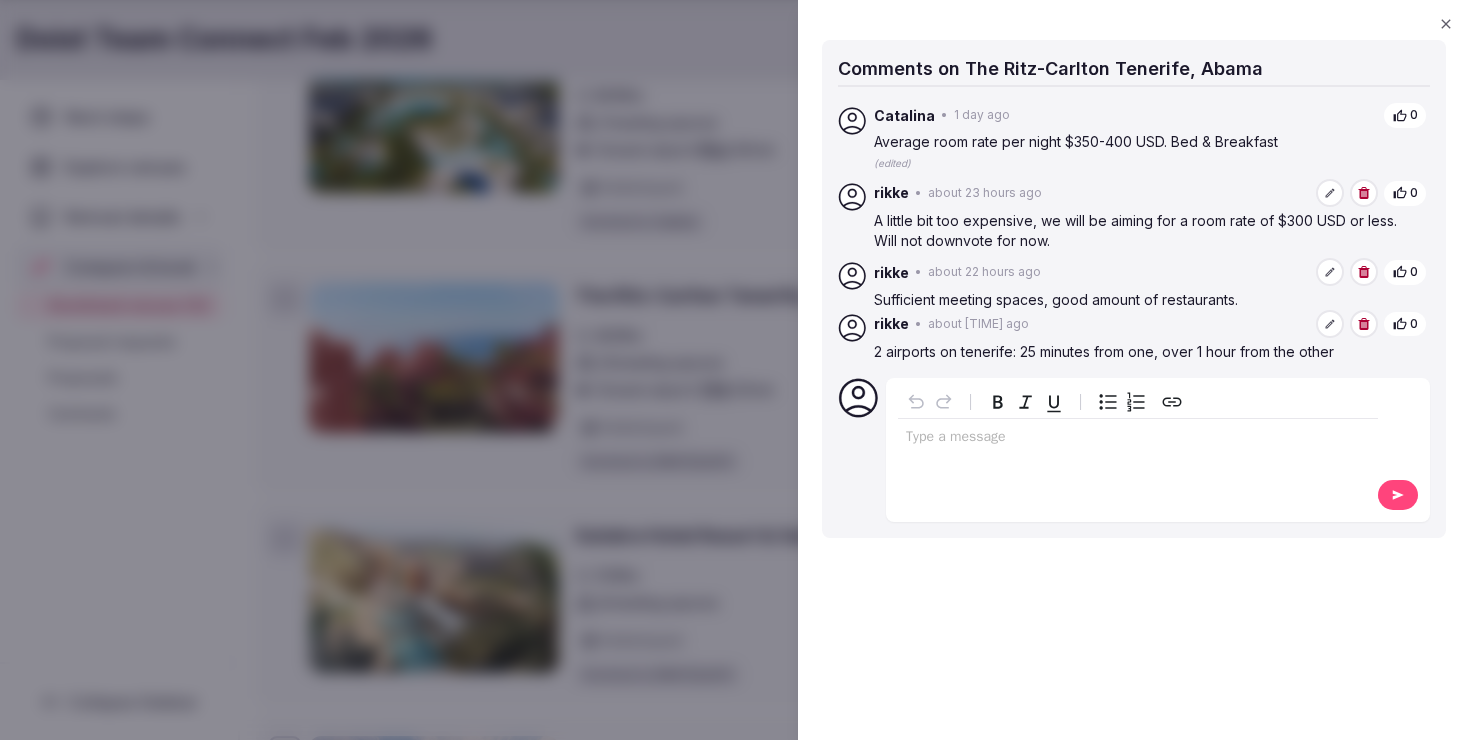 click at bounding box center (735, 370) 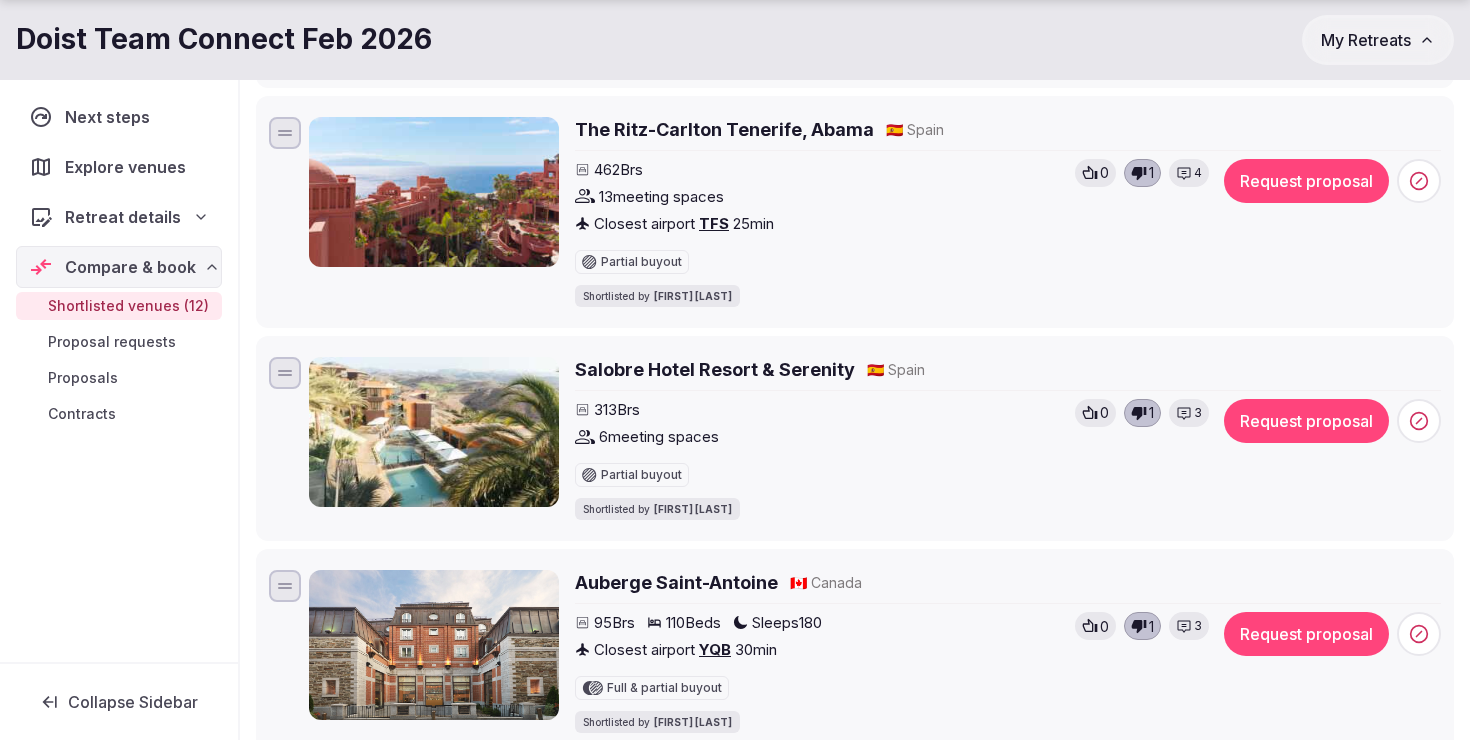 scroll, scrollTop: 1710, scrollLeft: 0, axis: vertical 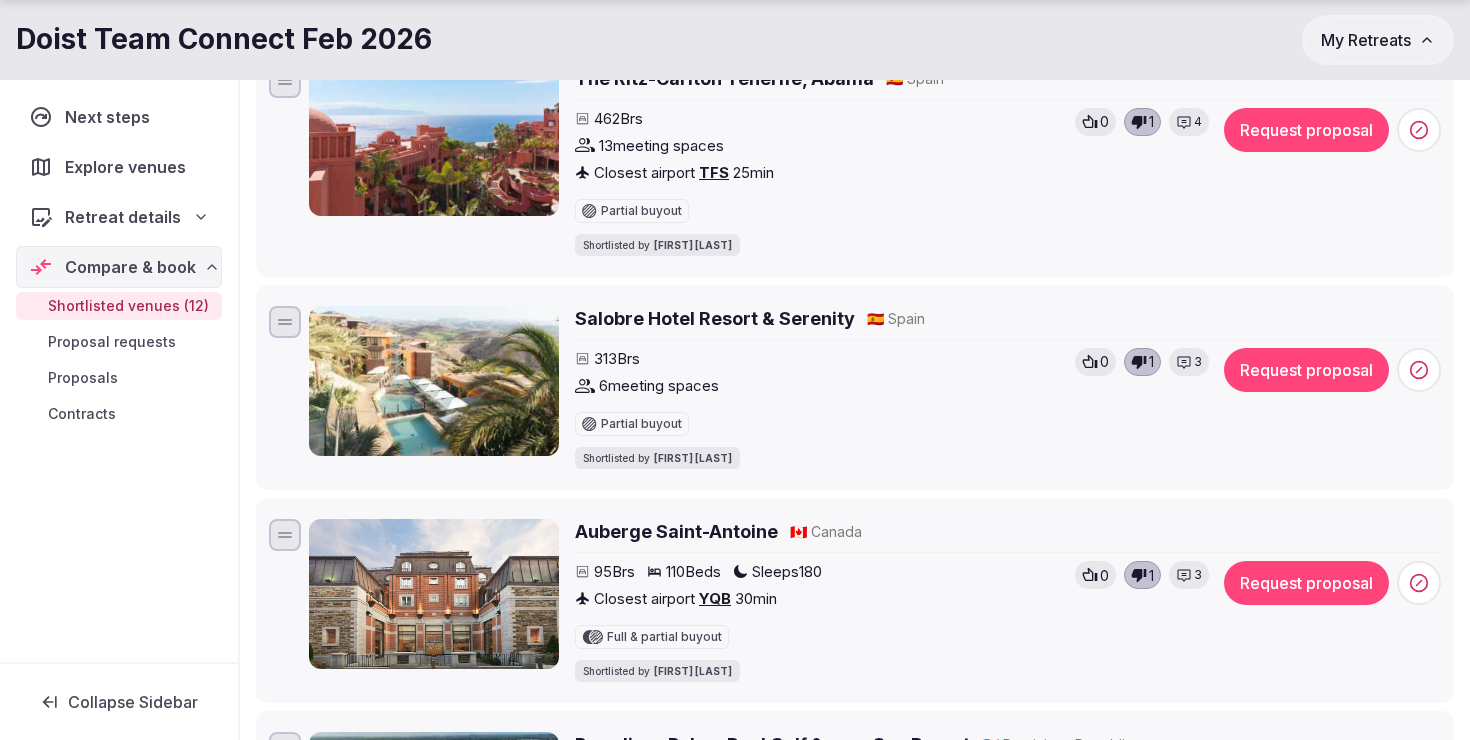 click on "3" at bounding box center [1198, 362] 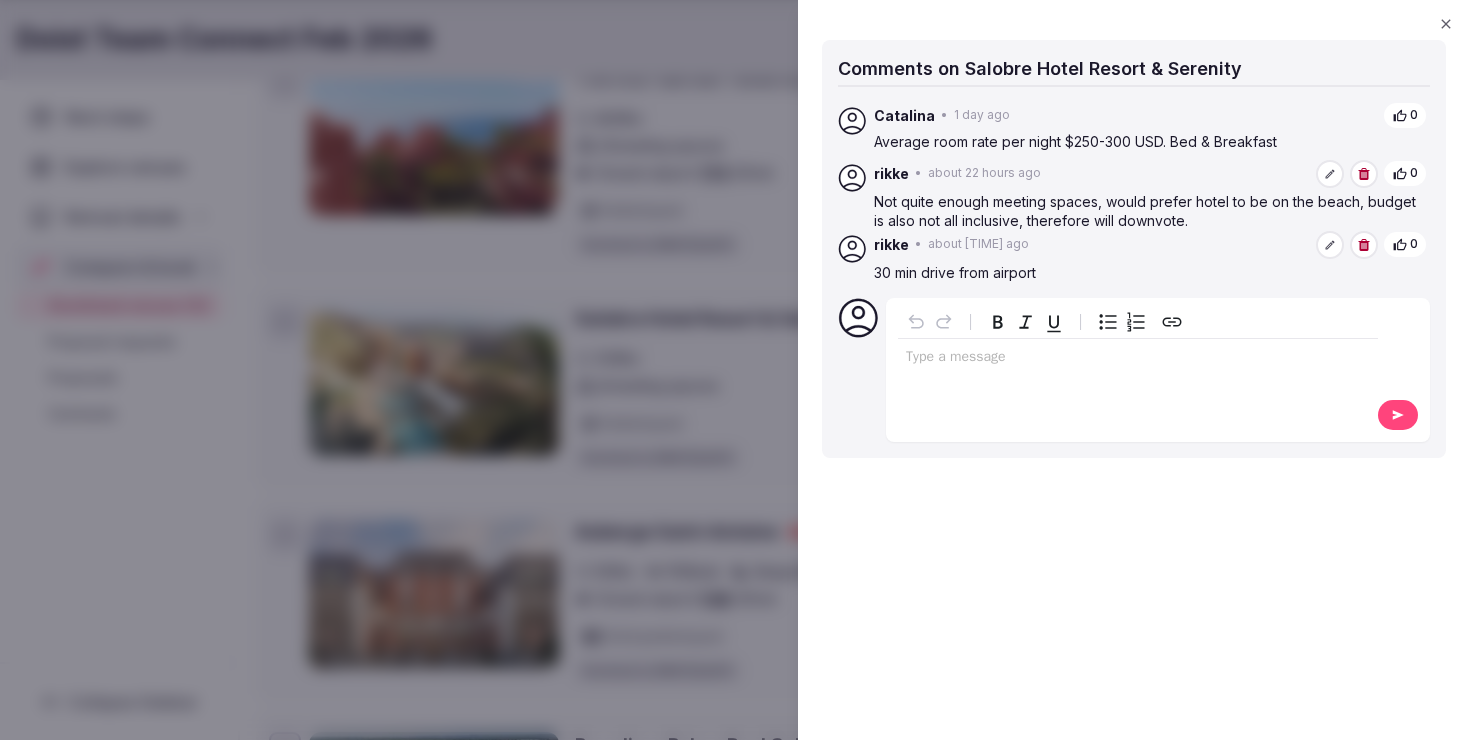 click at bounding box center (735, 370) 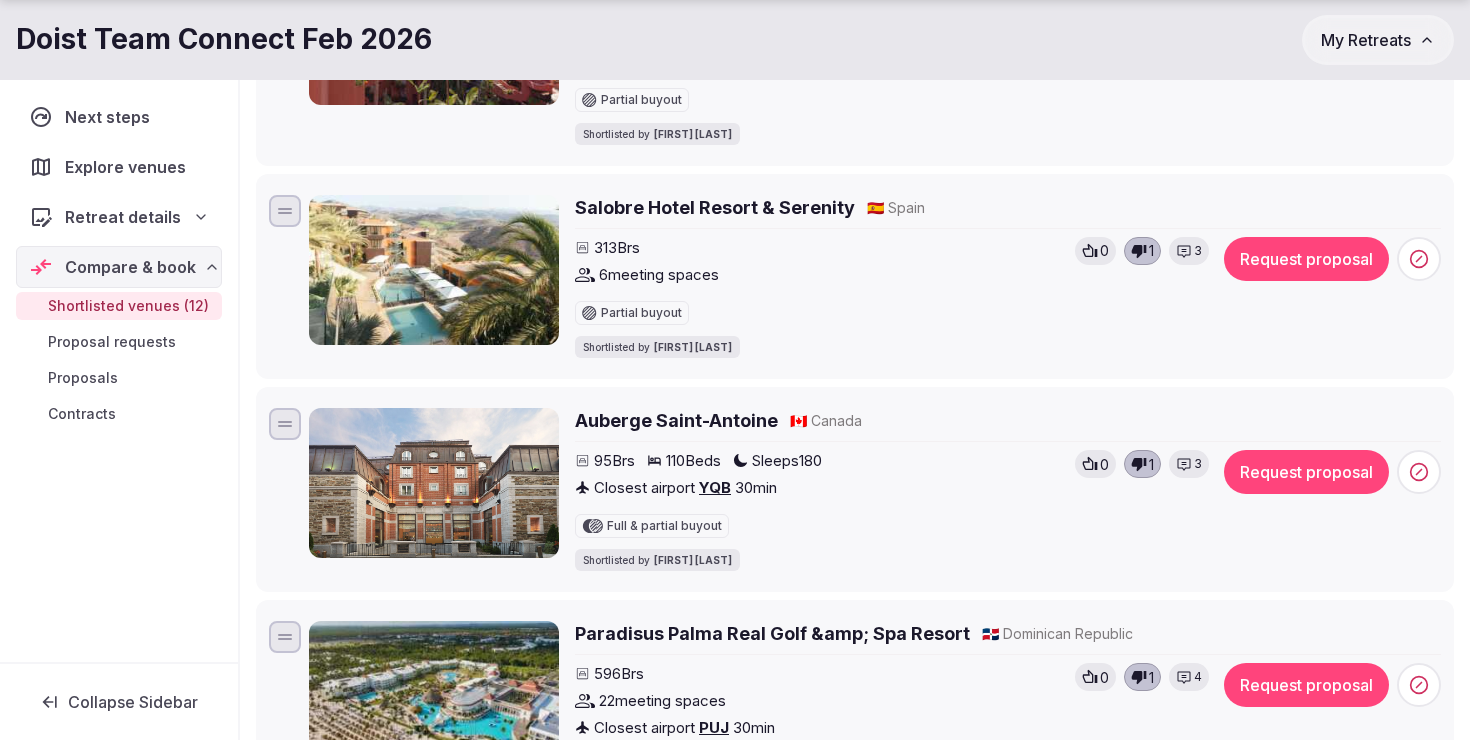 scroll, scrollTop: 1877, scrollLeft: 0, axis: vertical 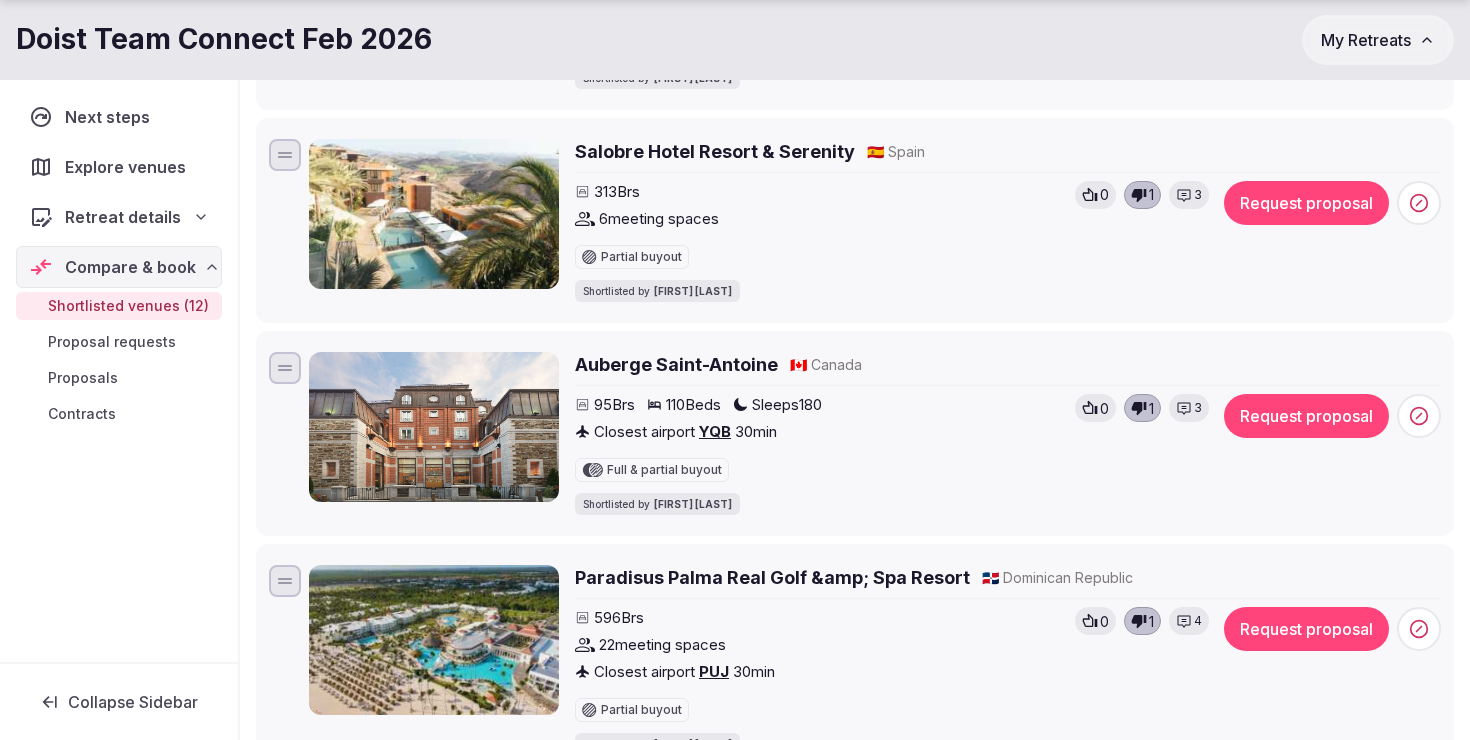 click 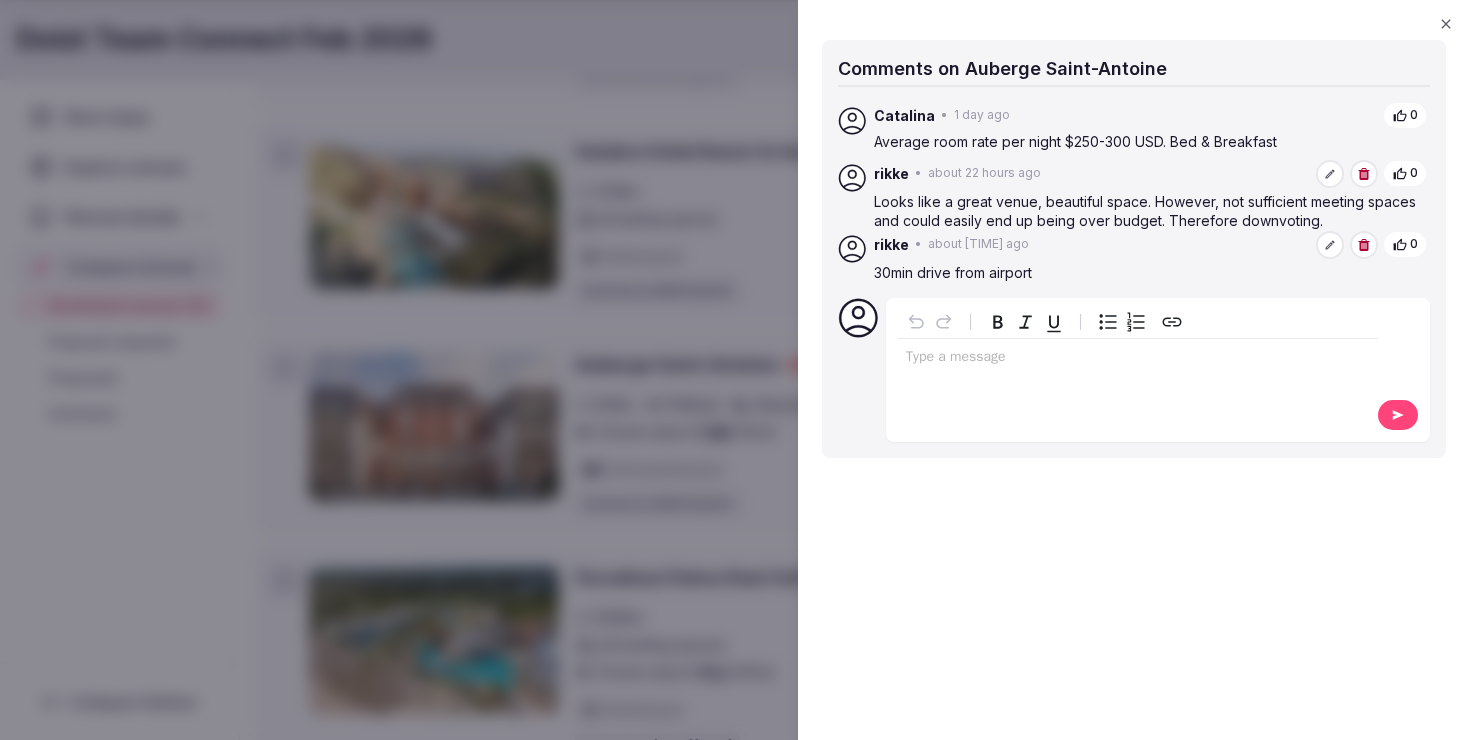 click at bounding box center (735, 370) 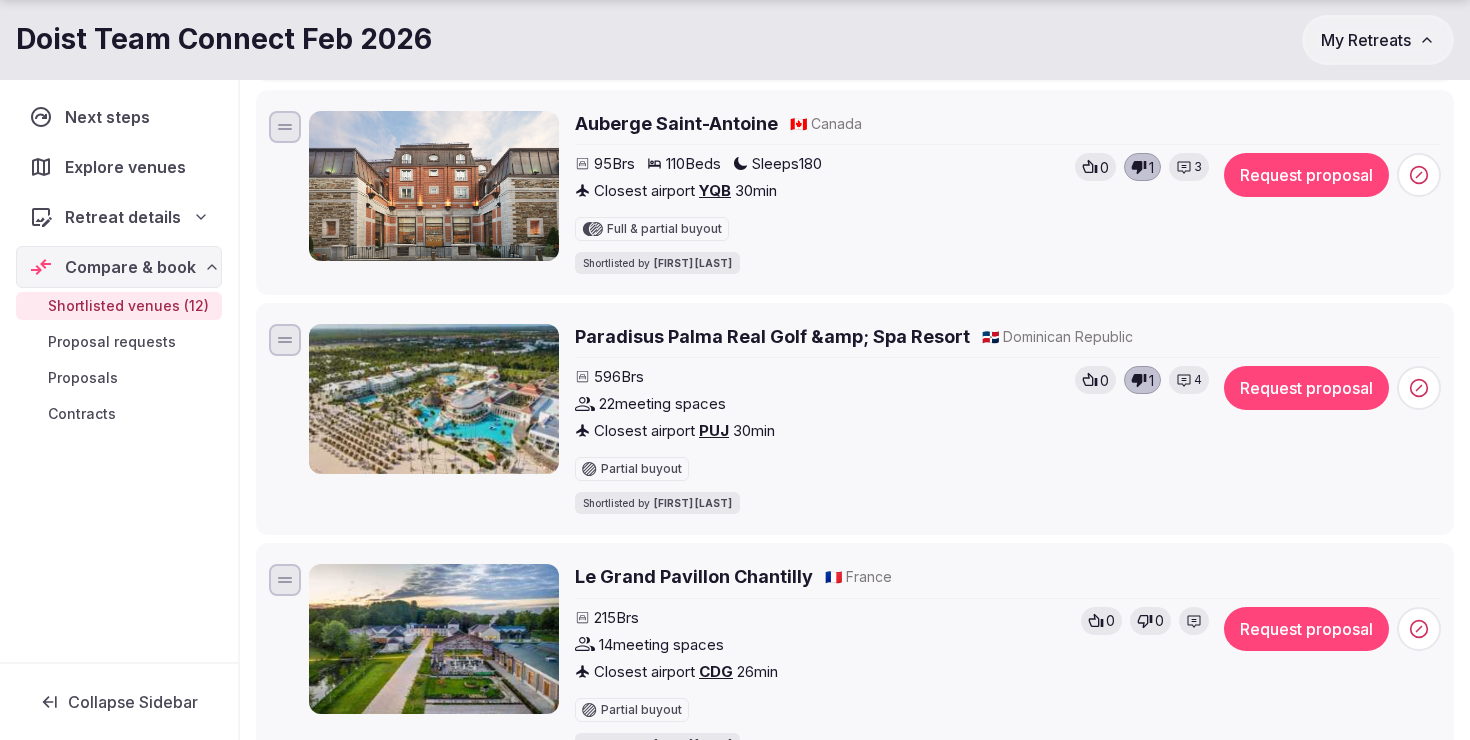 scroll, scrollTop: 2160, scrollLeft: 0, axis: vertical 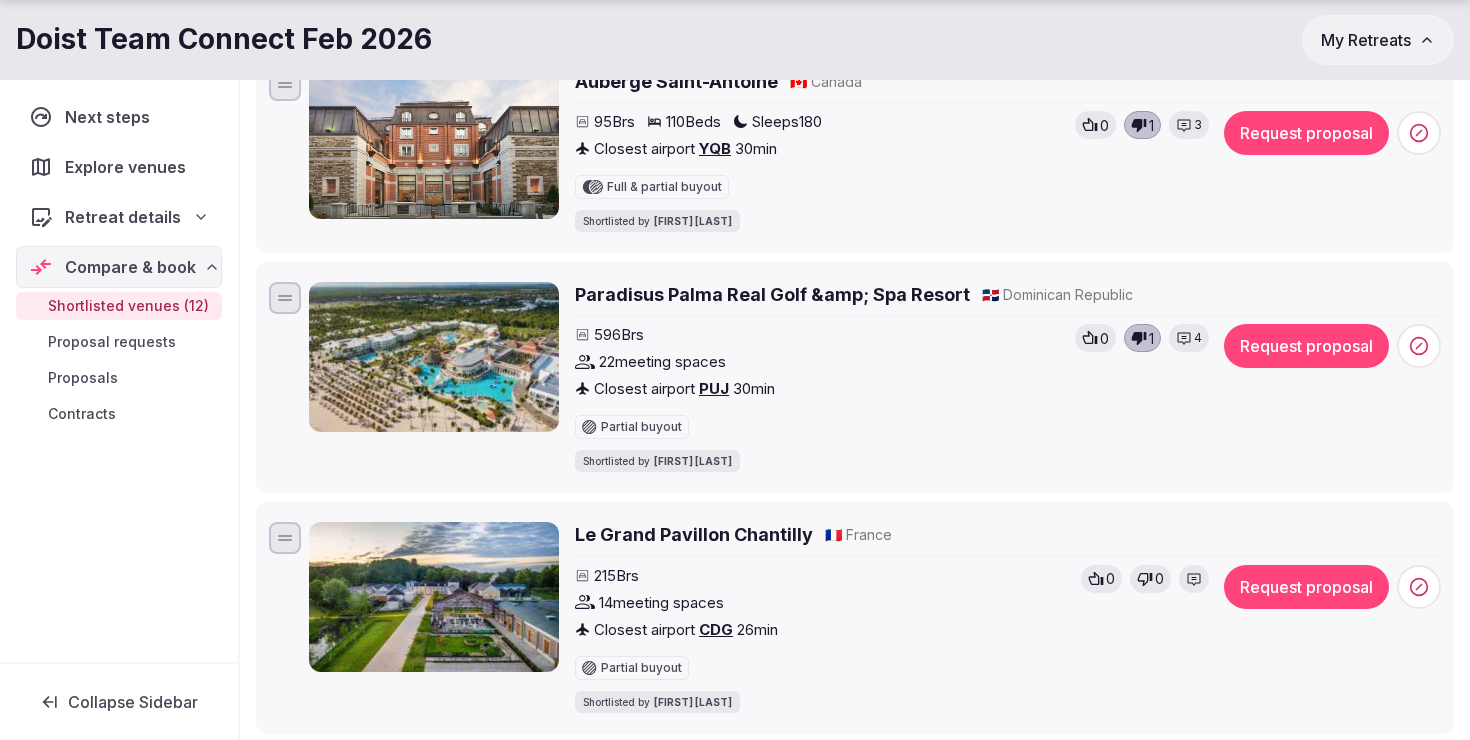 click on "4" at bounding box center (1198, 338) 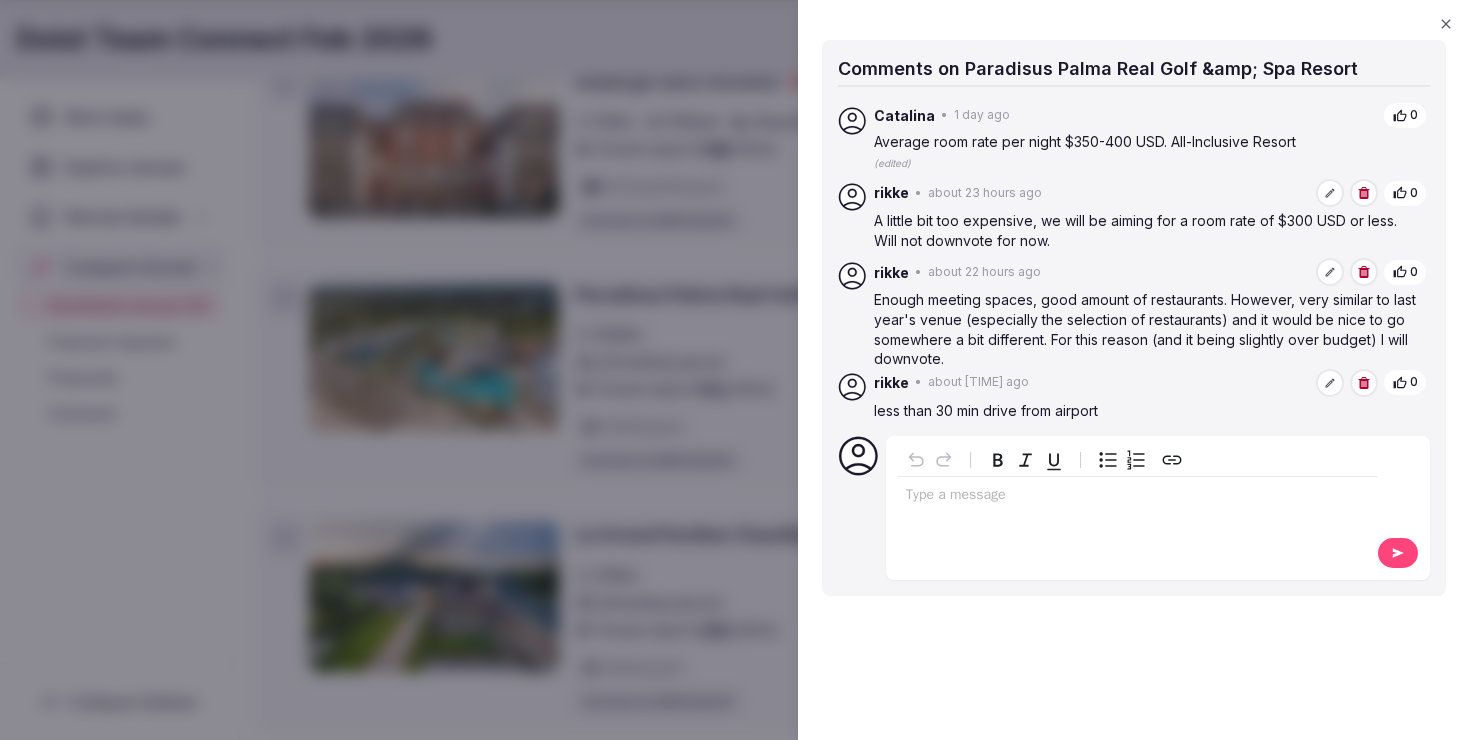 click at bounding box center [735, 370] 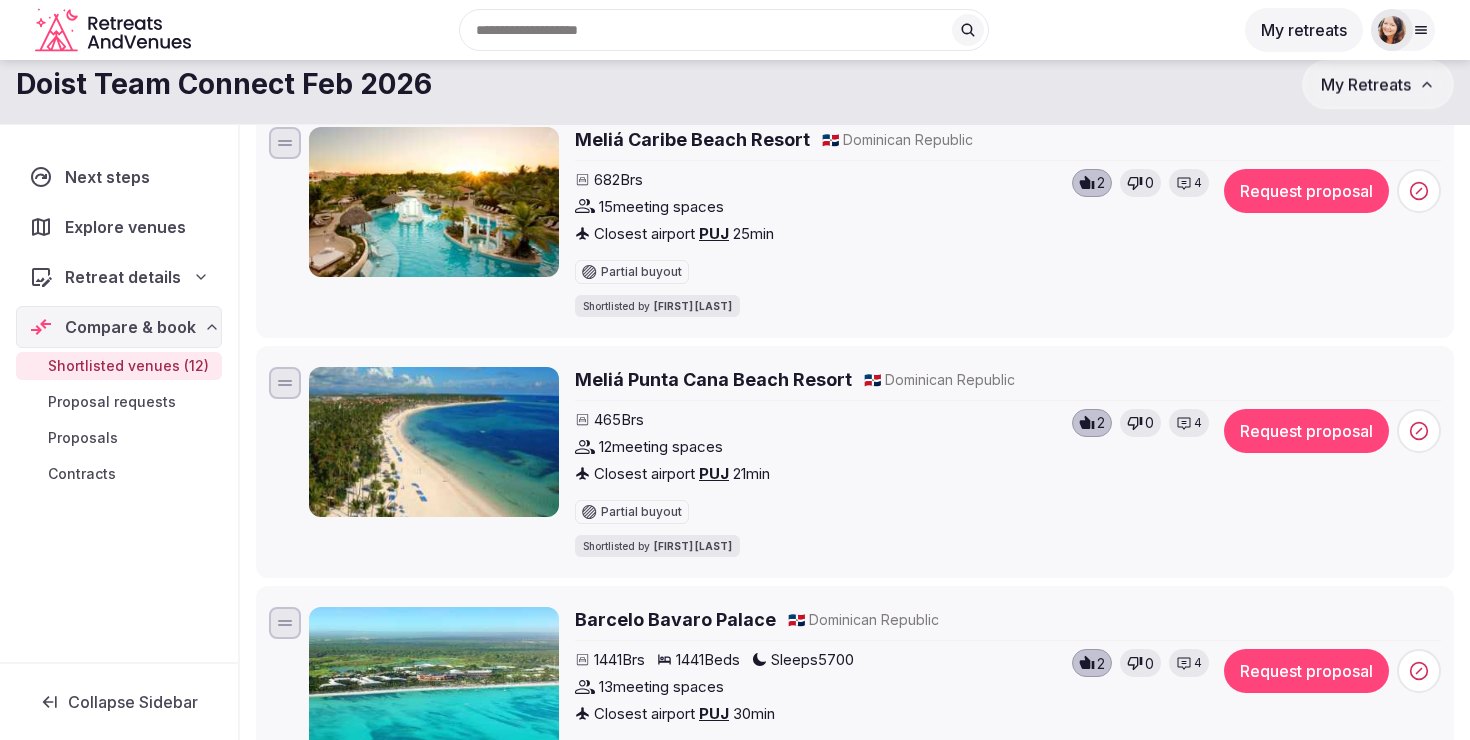 scroll, scrollTop: 0, scrollLeft: 0, axis: both 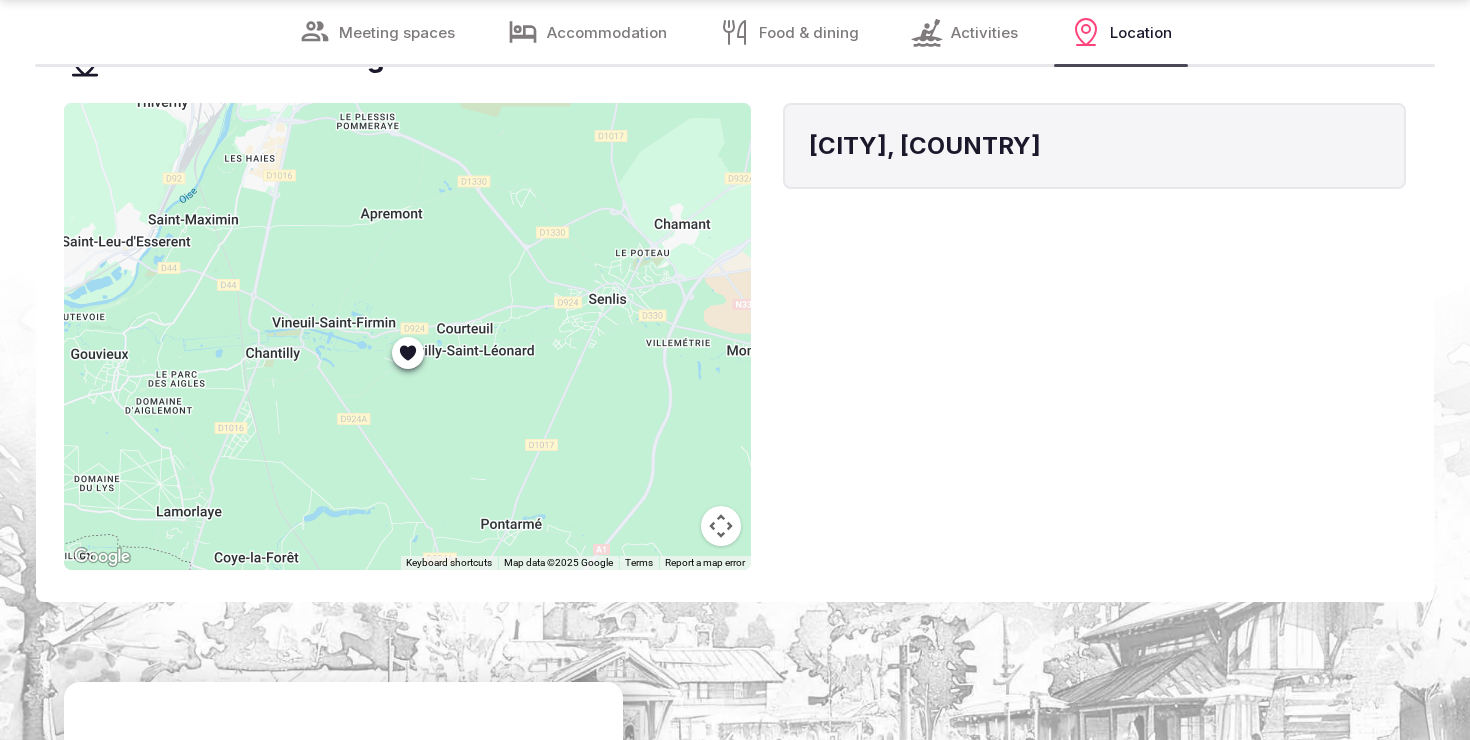 click at bounding box center (721, 526) 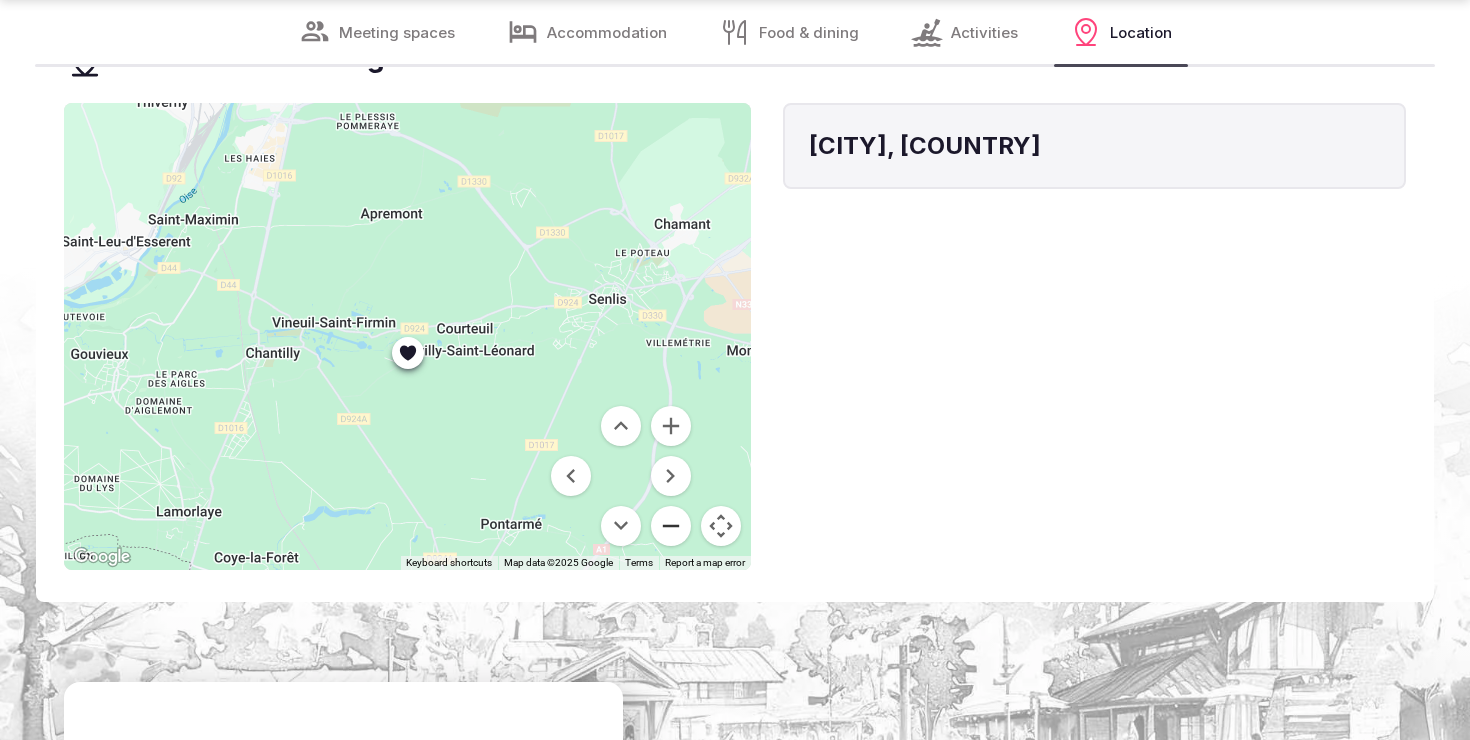 click at bounding box center (671, 526) 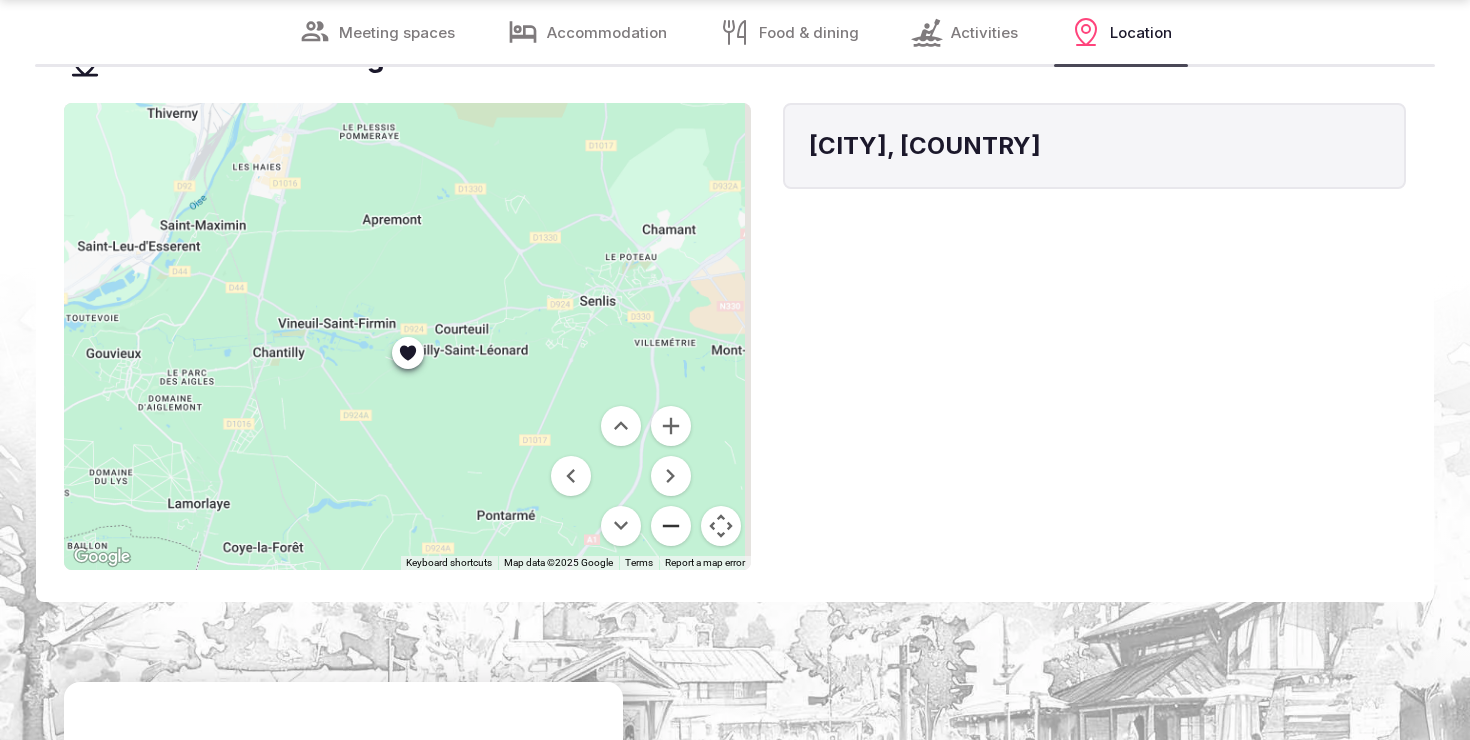 click at bounding box center (671, 526) 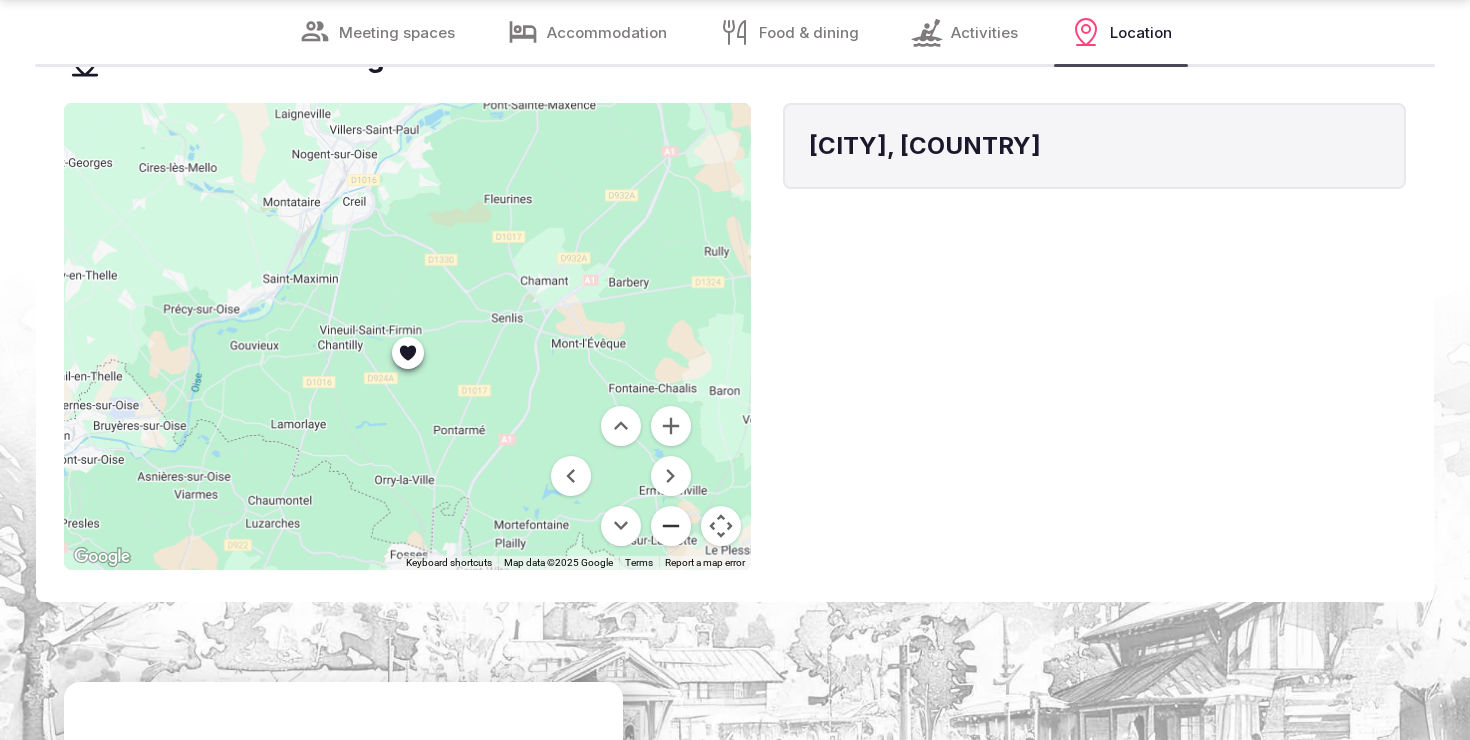 click at bounding box center [671, 526] 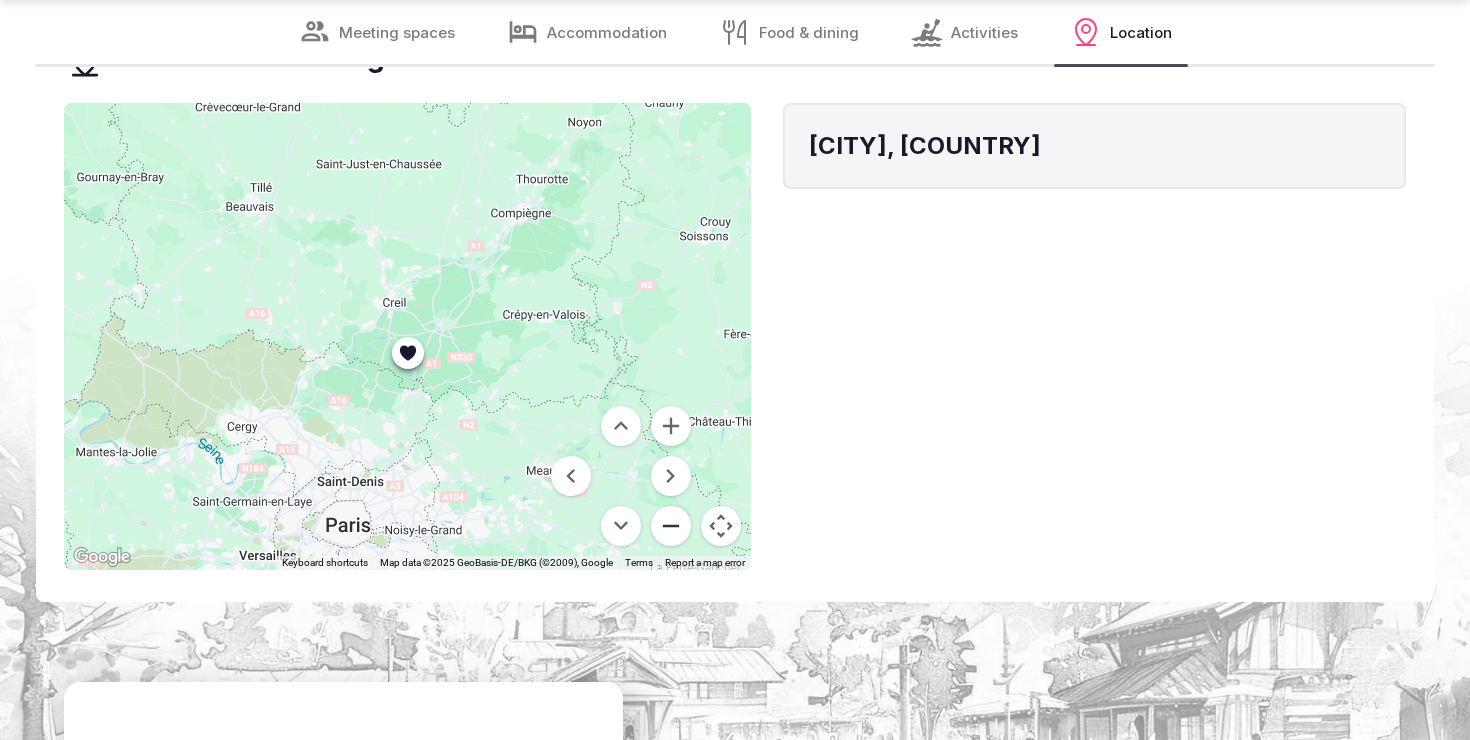 click at bounding box center [671, 526] 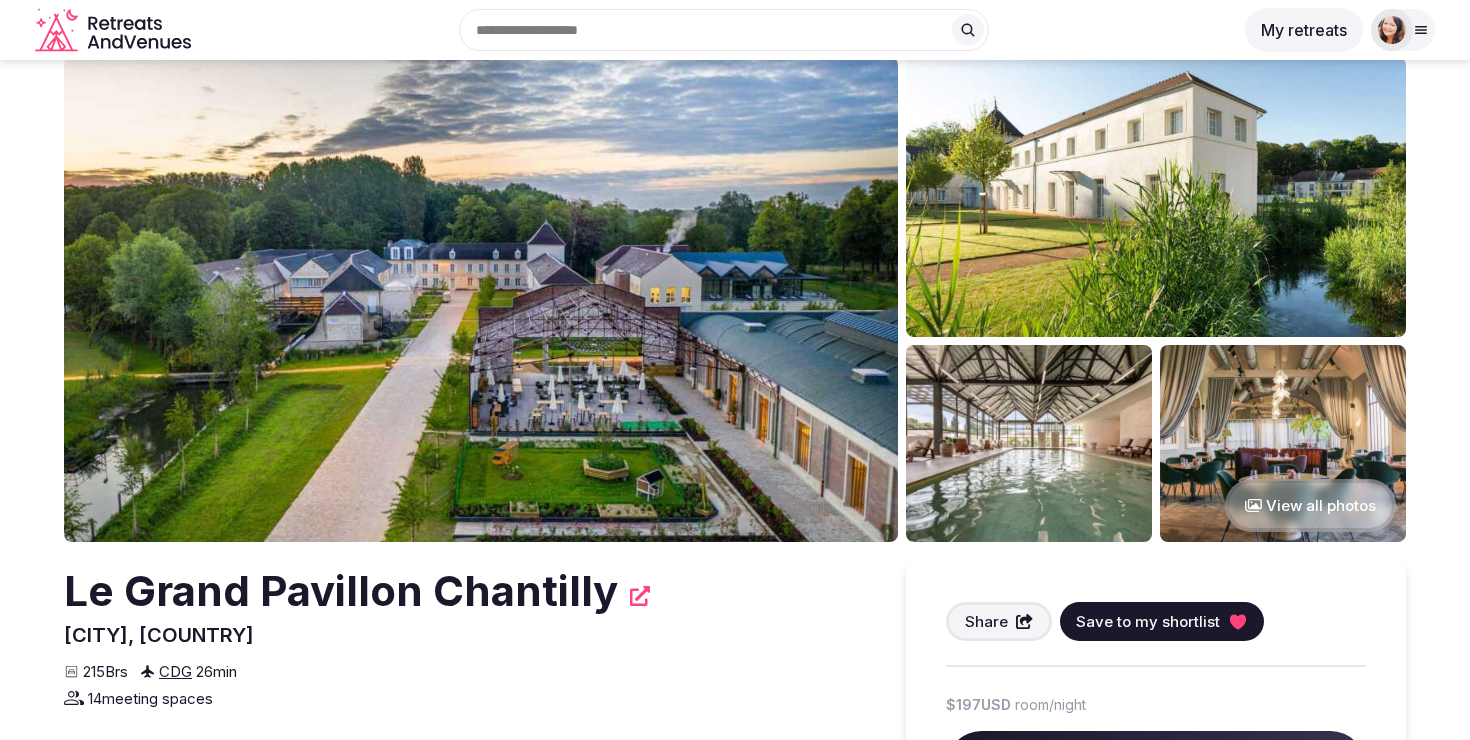 scroll, scrollTop: 0, scrollLeft: 0, axis: both 